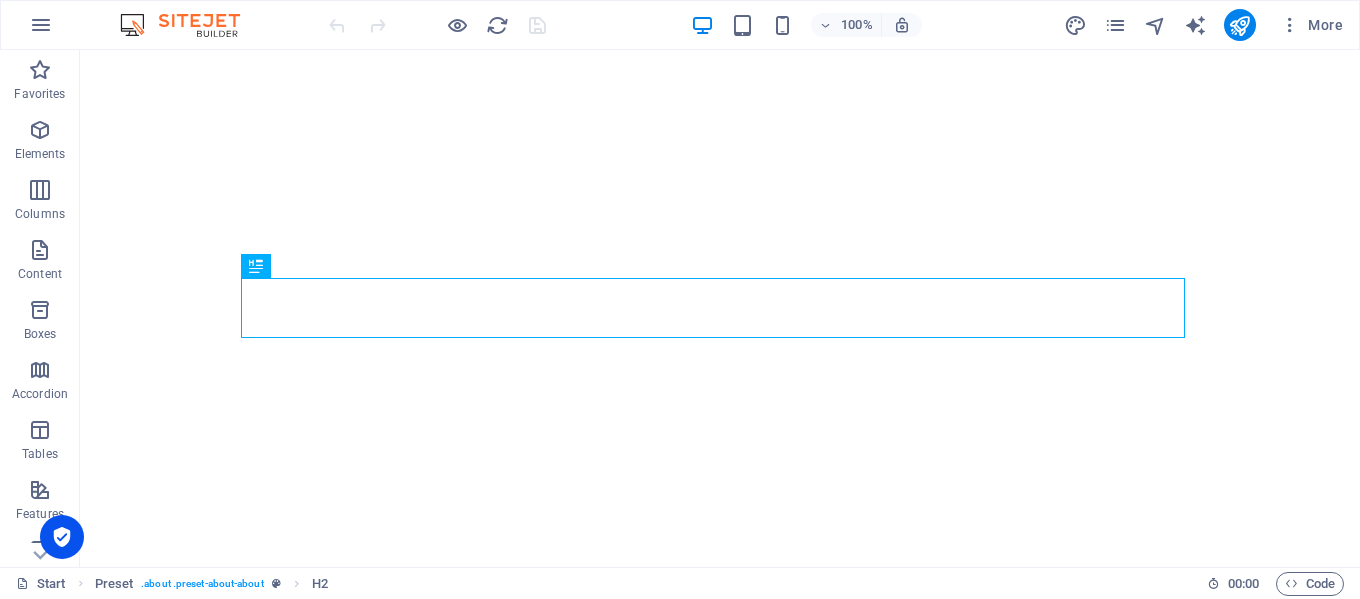 scroll, scrollTop: 0, scrollLeft: 0, axis: both 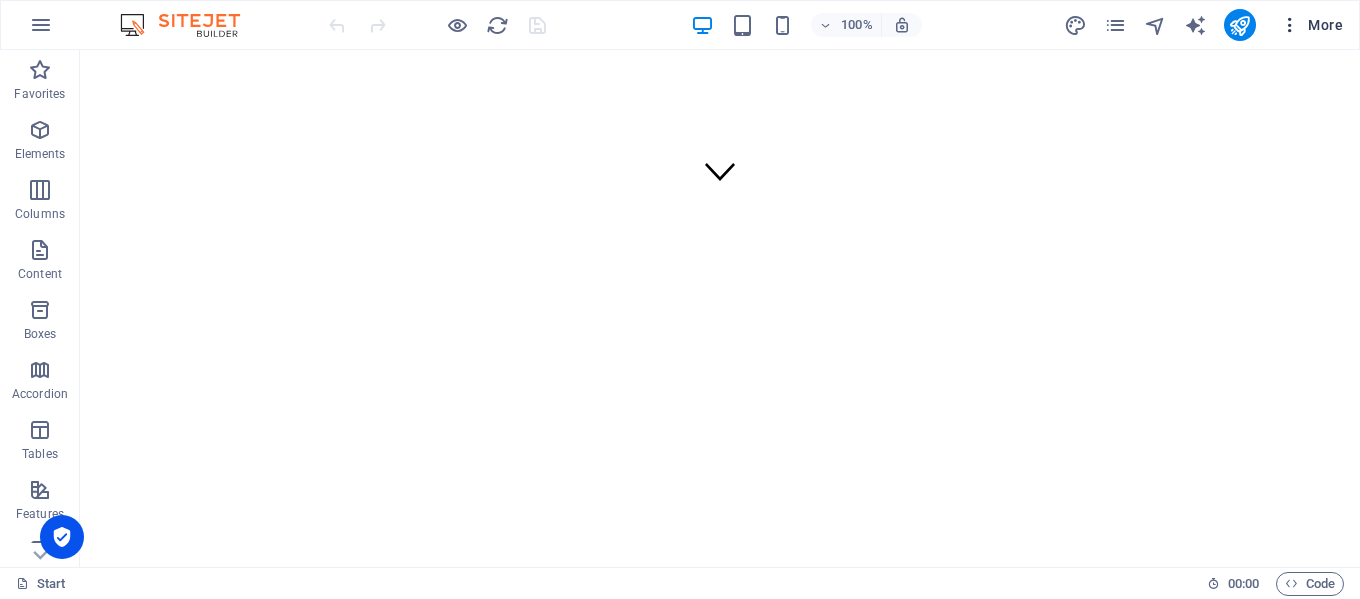 click on "More" at bounding box center [1311, 25] 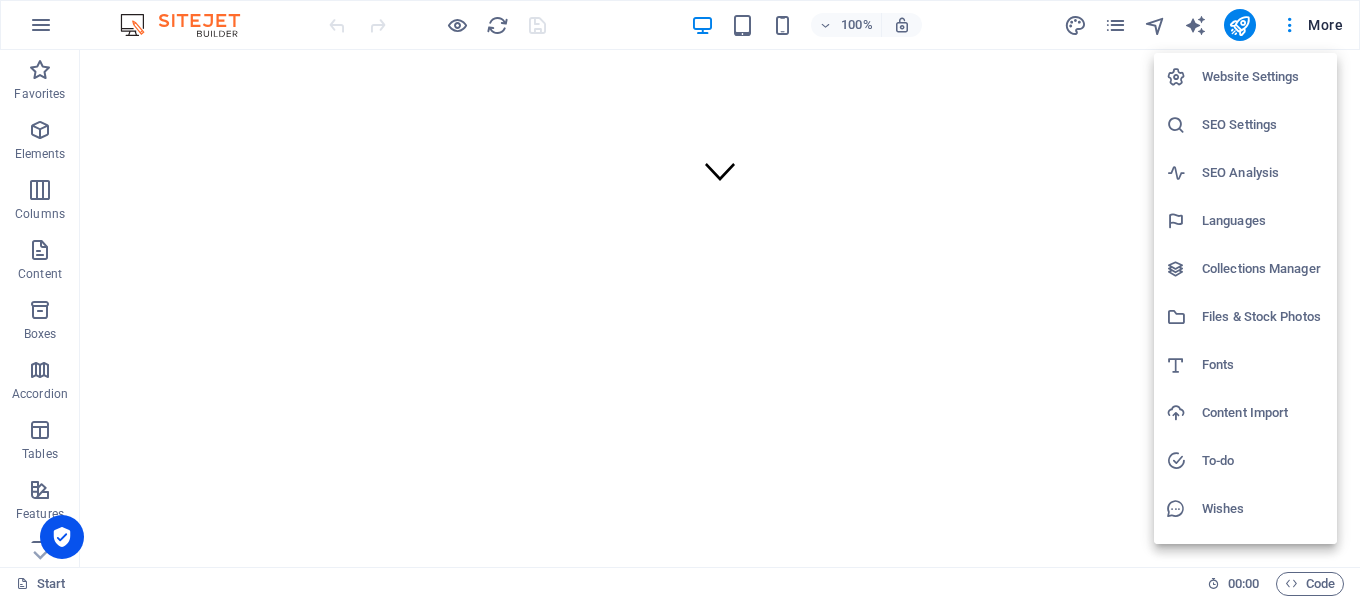 click on "Website Settings" at bounding box center (1263, 77) 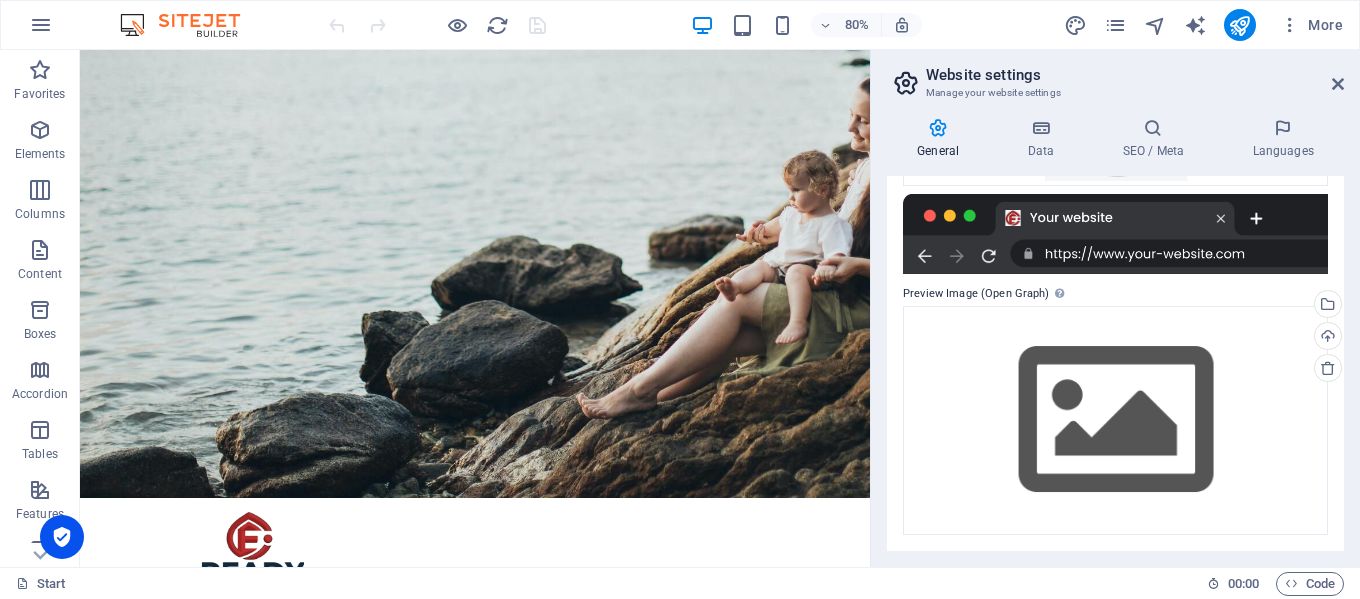 scroll, scrollTop: 0, scrollLeft: 0, axis: both 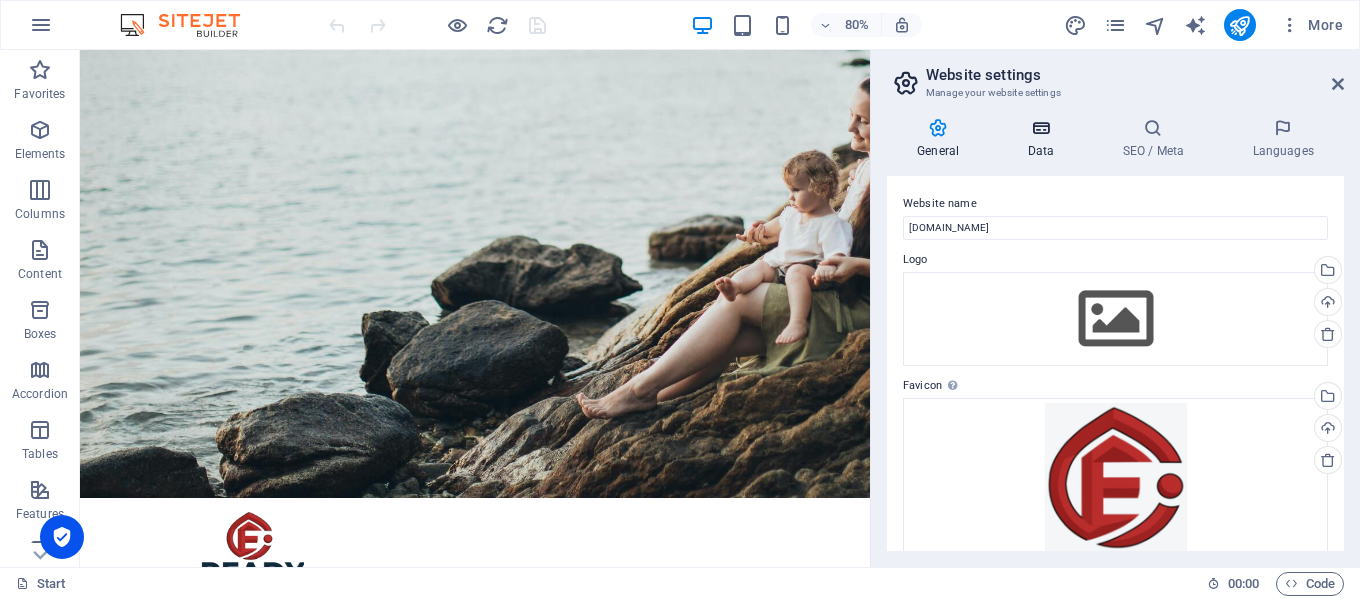 click on "Data" at bounding box center [1044, 139] 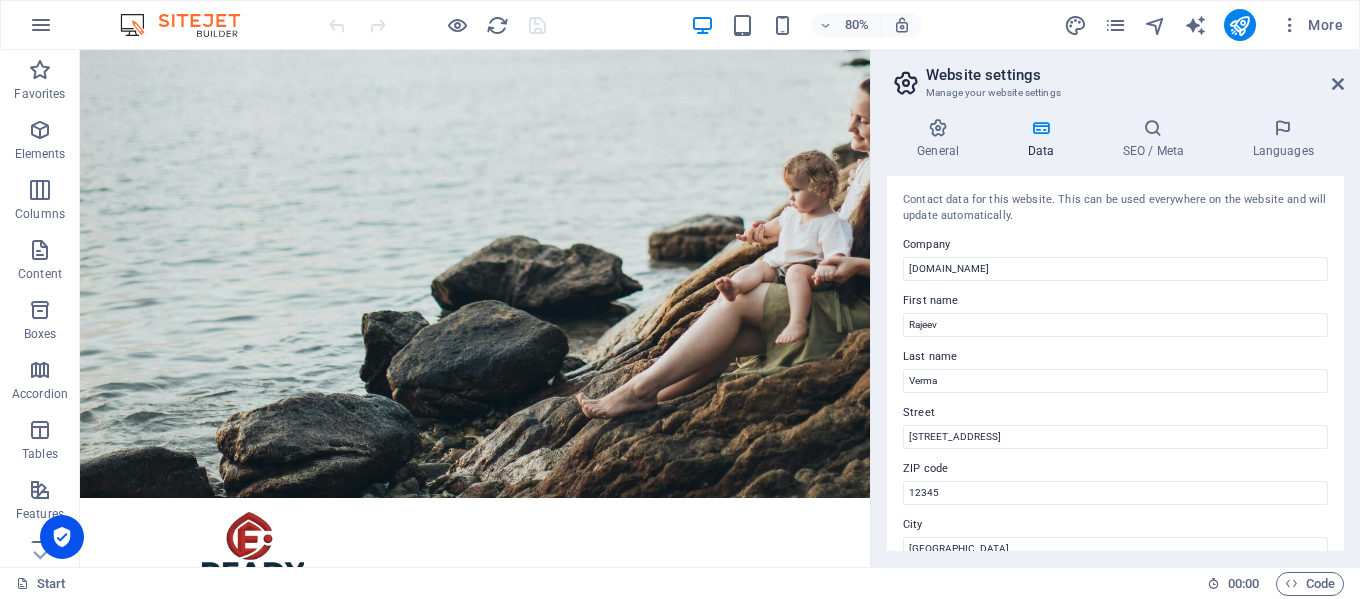 scroll, scrollTop: 100, scrollLeft: 0, axis: vertical 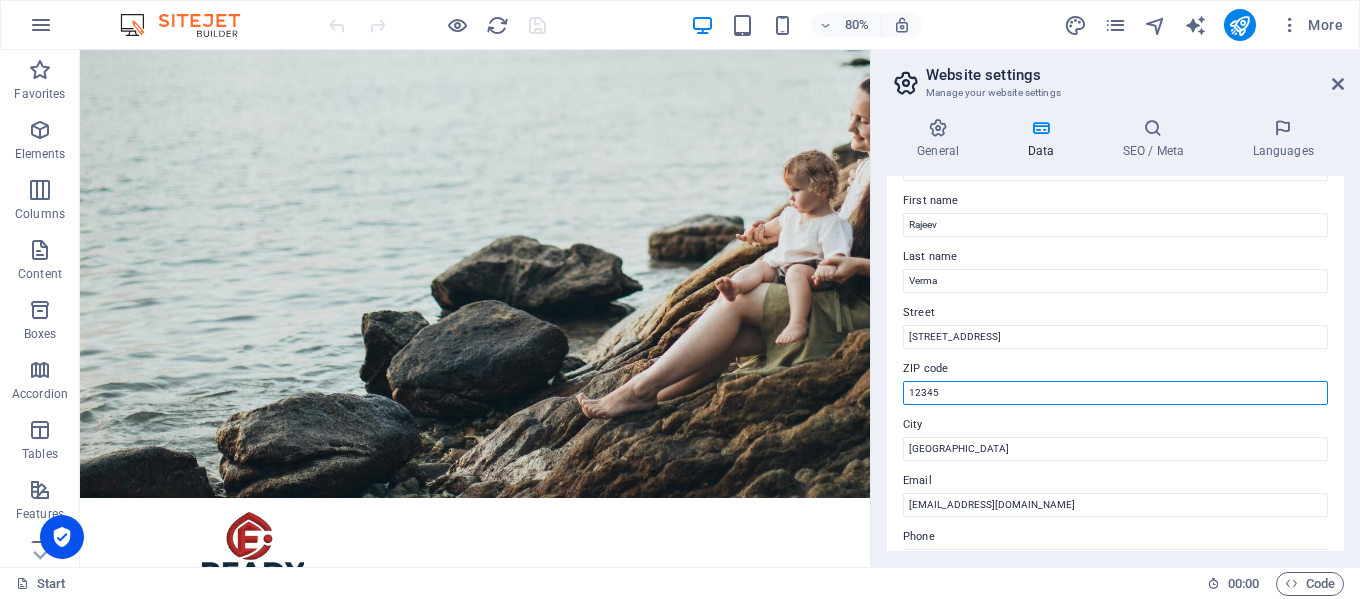 click on "12345" at bounding box center [1115, 393] 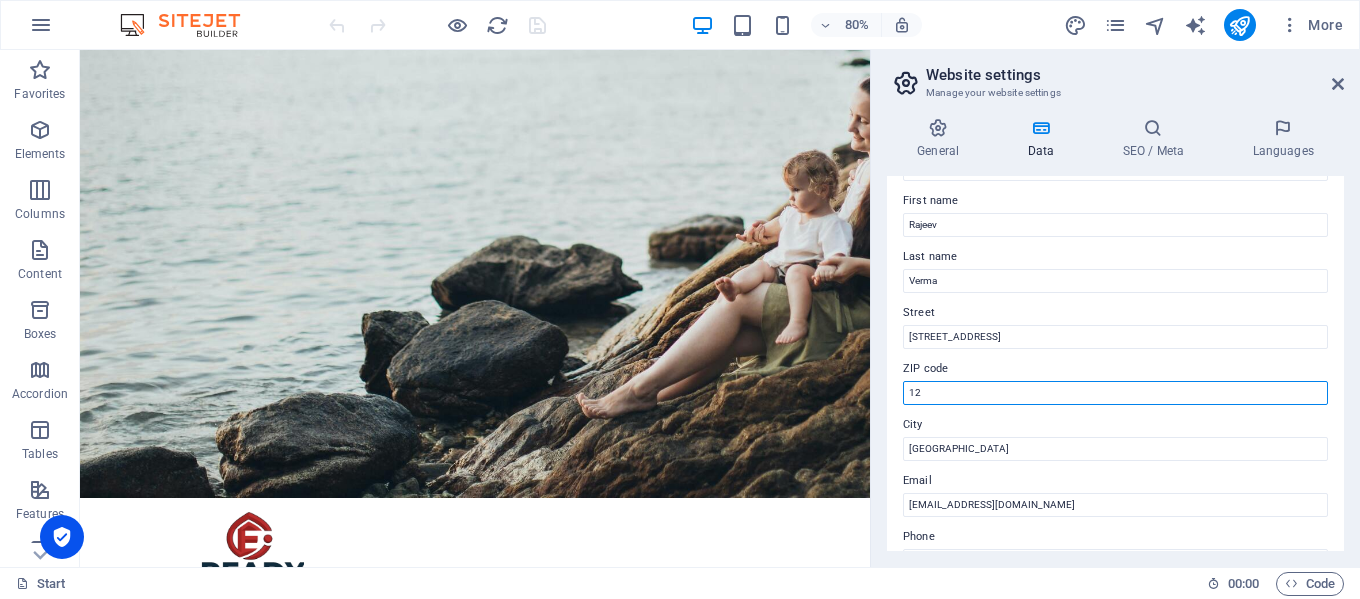 type on "1" 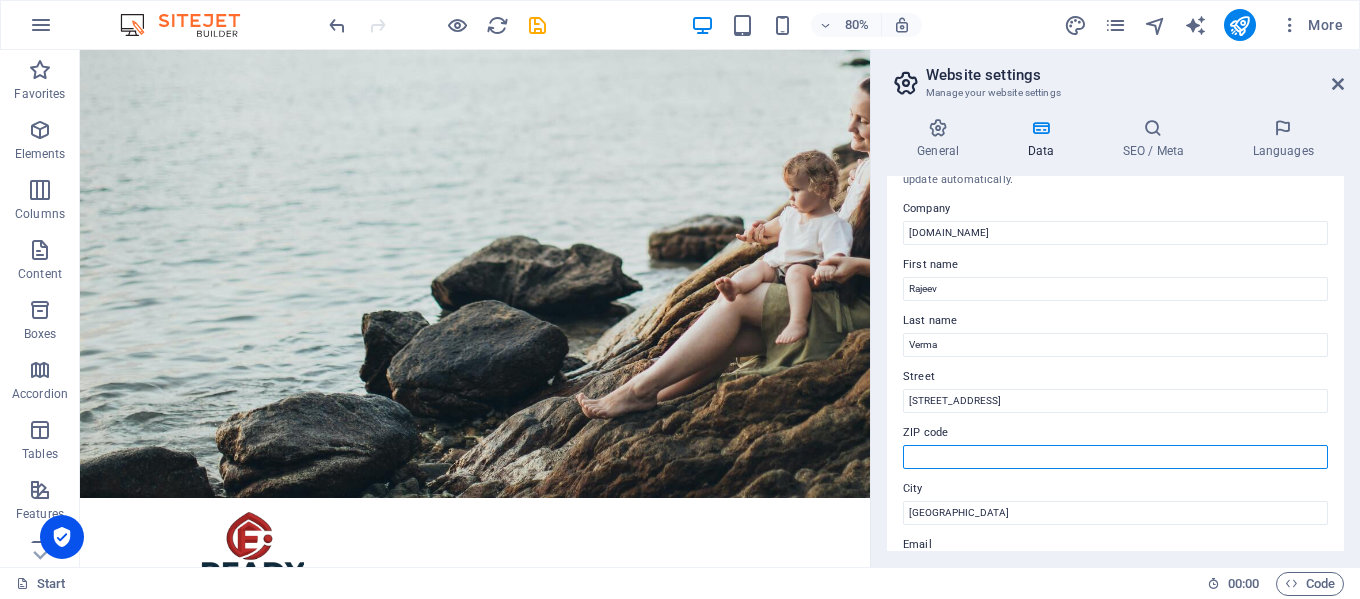 scroll, scrollTop: 0, scrollLeft: 0, axis: both 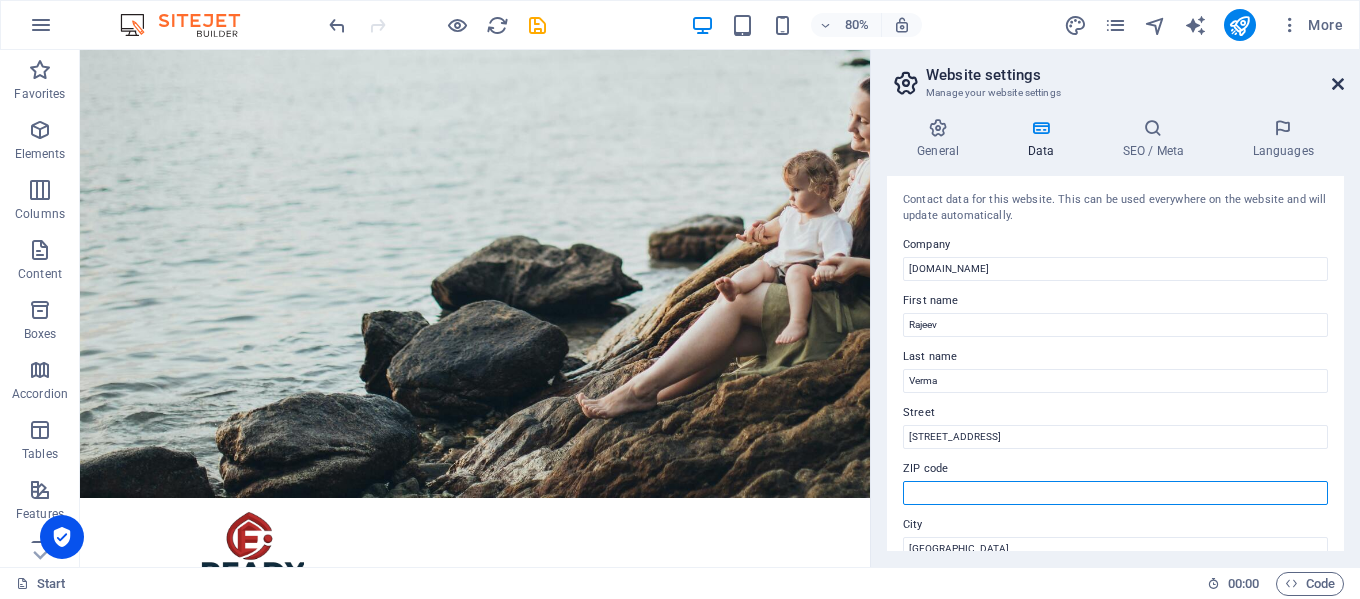 type 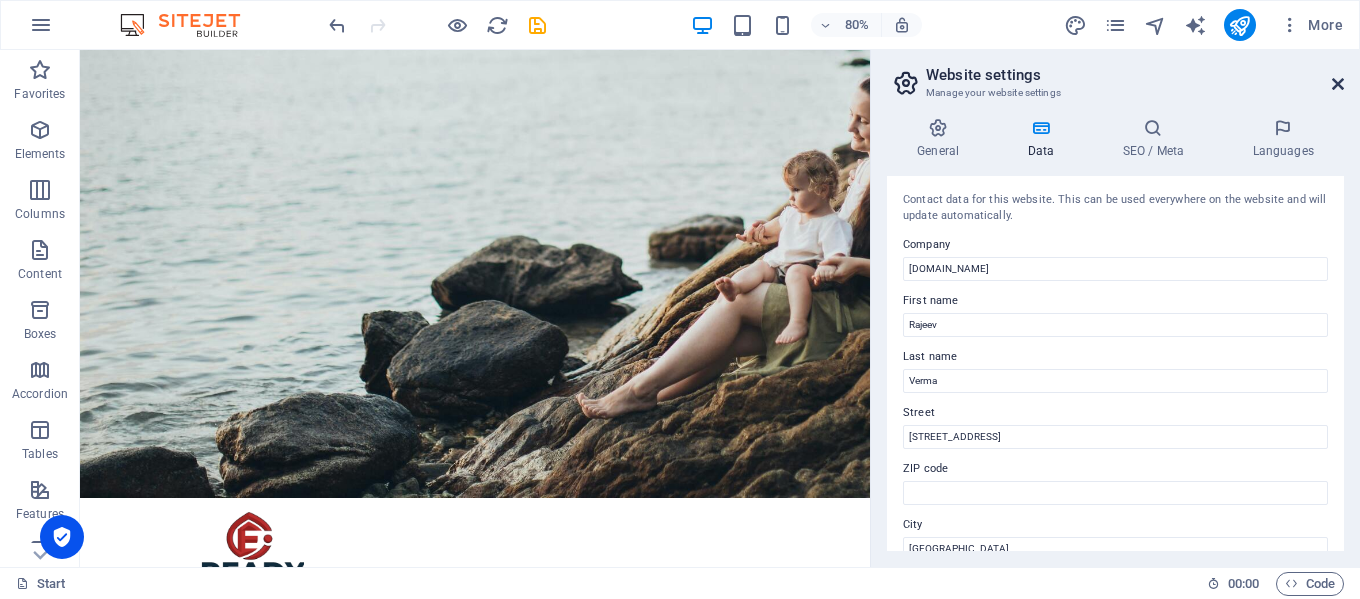 click at bounding box center [1338, 84] 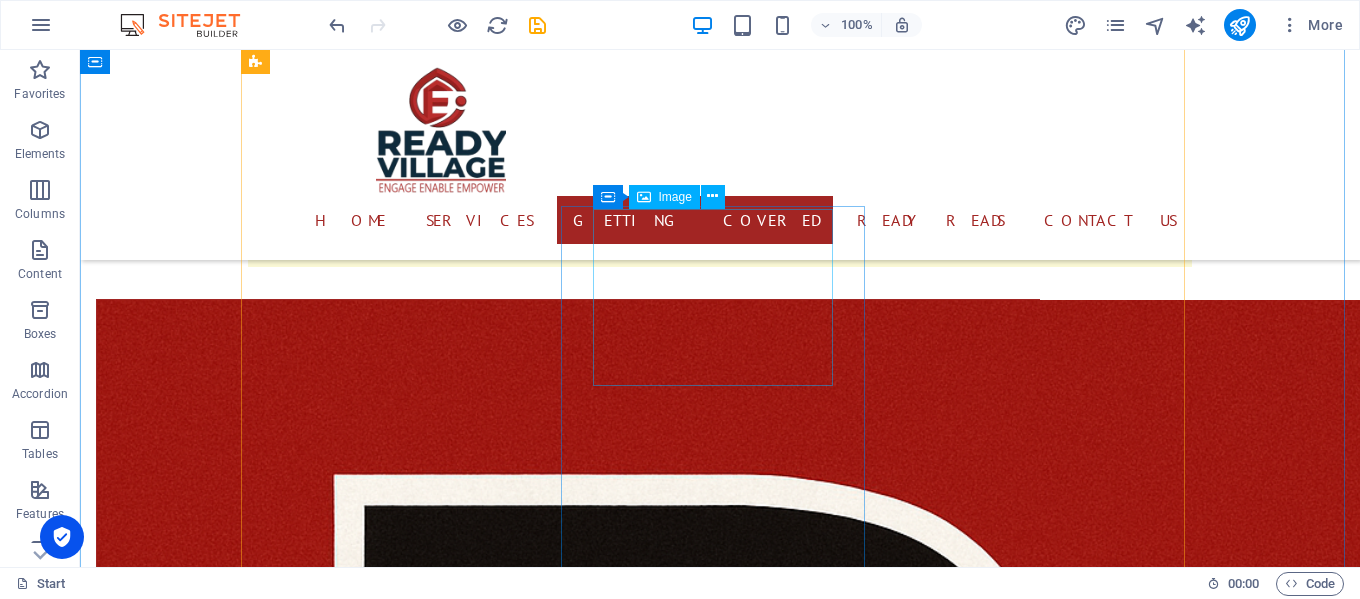 scroll, scrollTop: 2461, scrollLeft: 0, axis: vertical 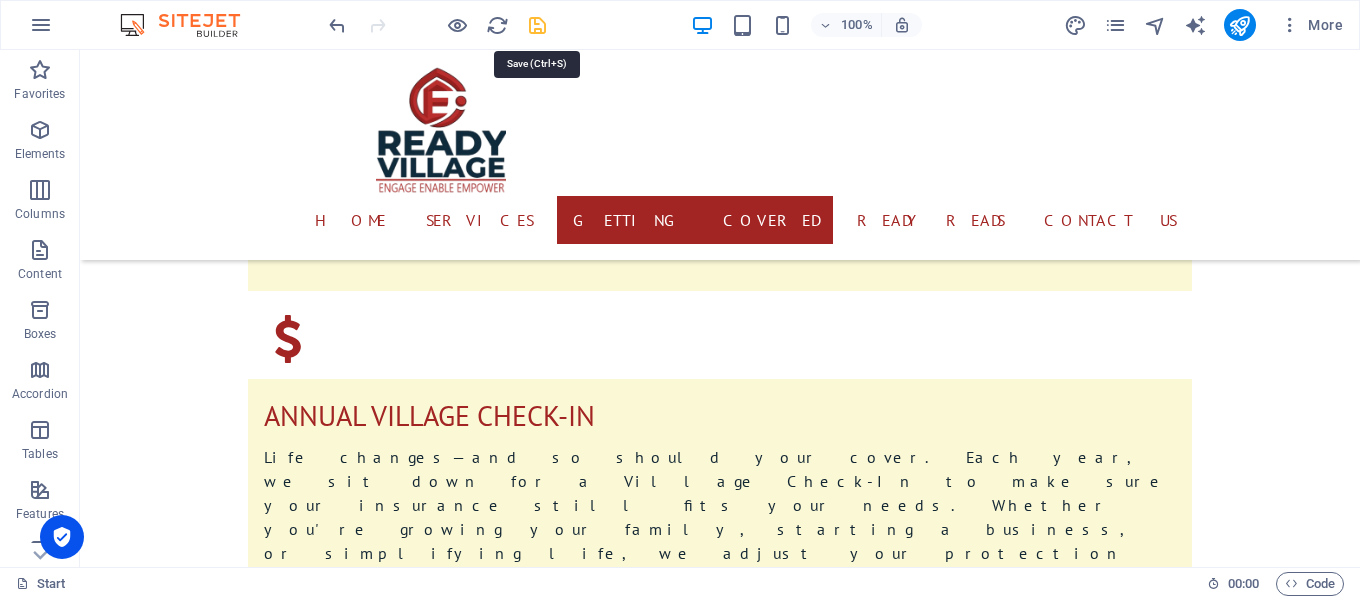 click at bounding box center (537, 25) 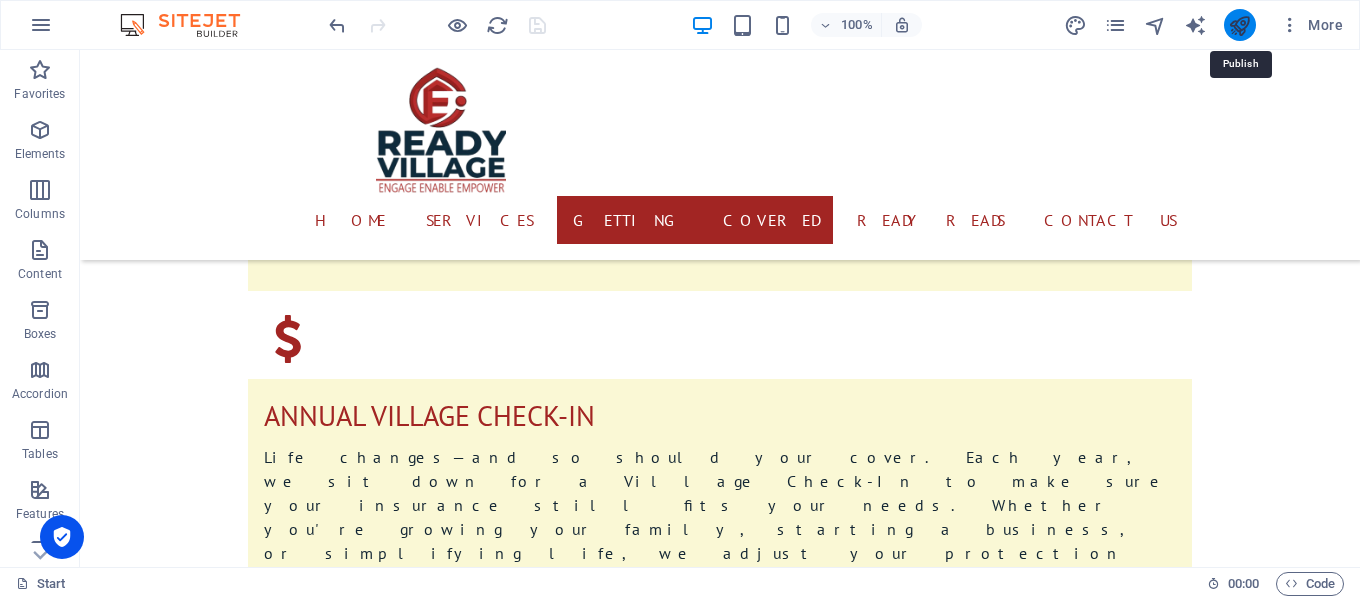click at bounding box center (1239, 25) 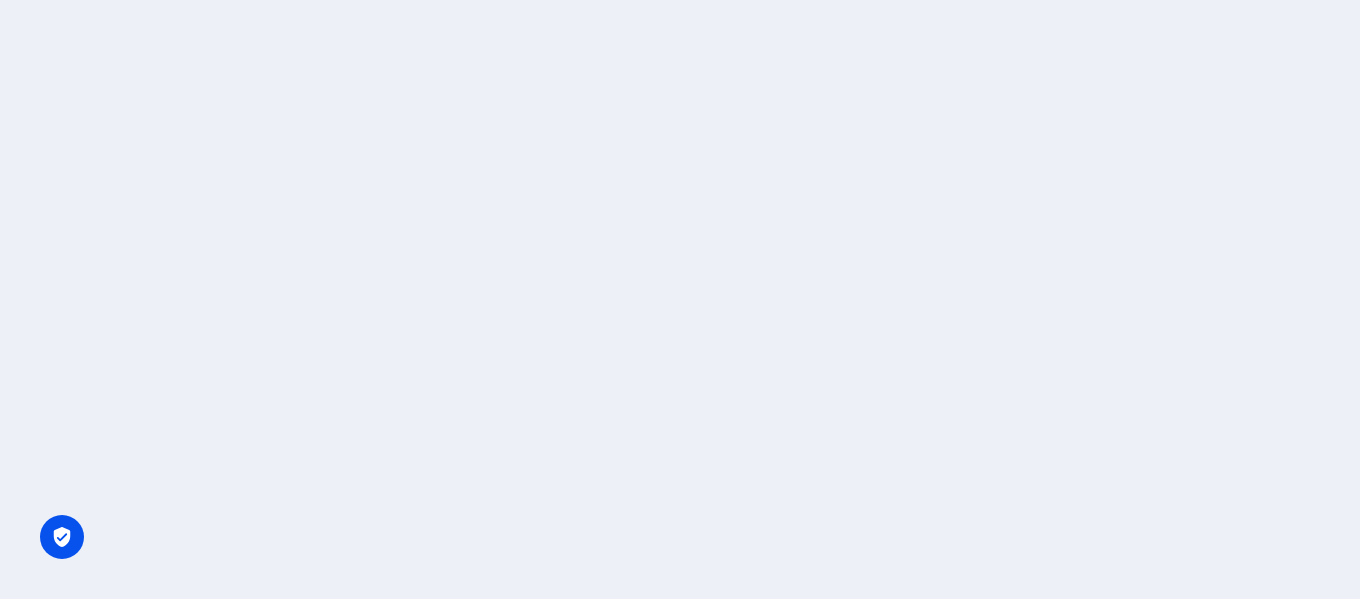 scroll, scrollTop: 0, scrollLeft: 0, axis: both 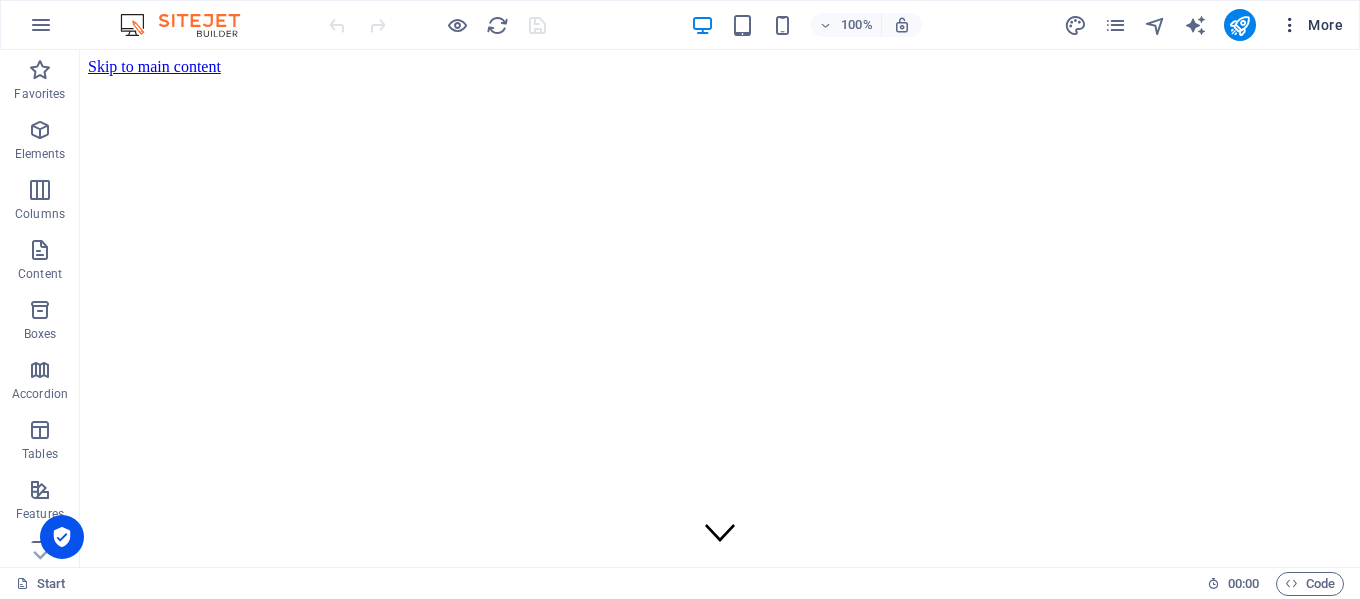 click at bounding box center [1290, 25] 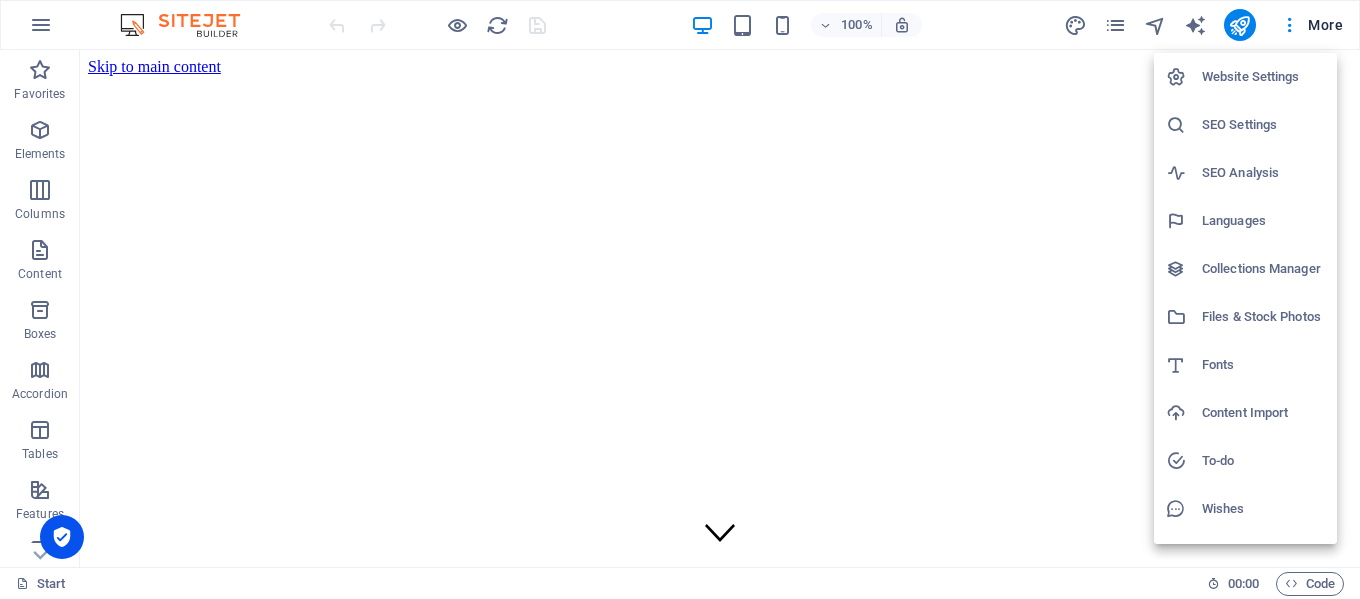click on "Website Settings" at bounding box center [1263, 77] 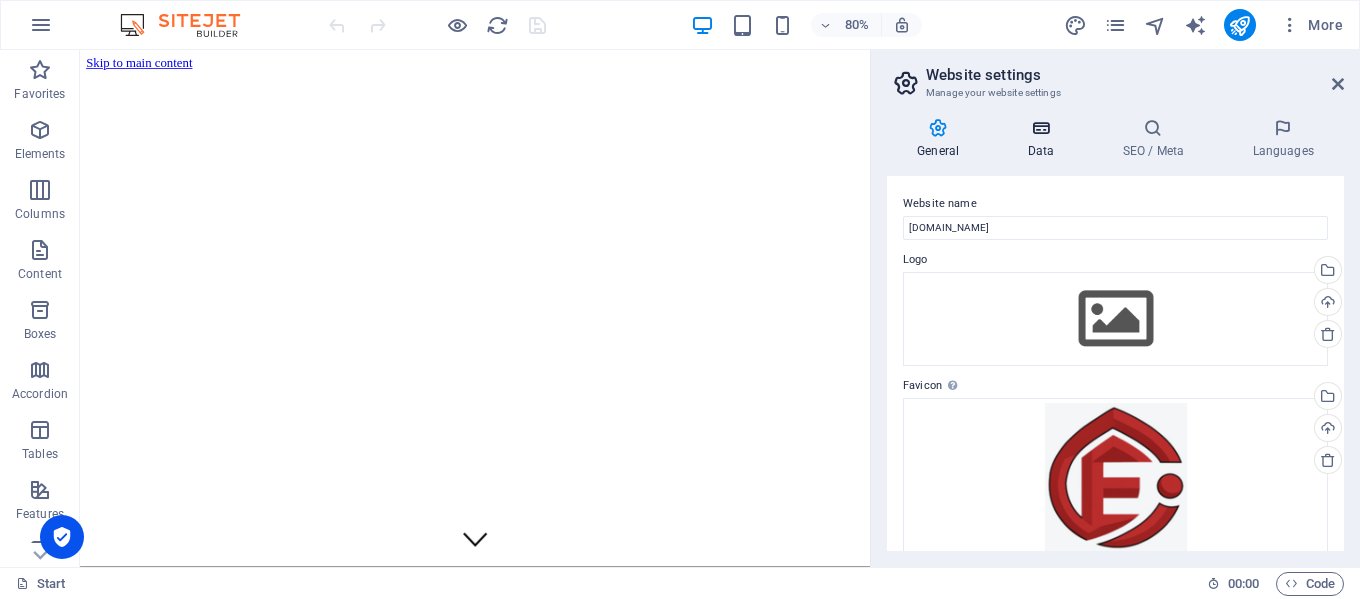 click on "Data" at bounding box center [1044, 139] 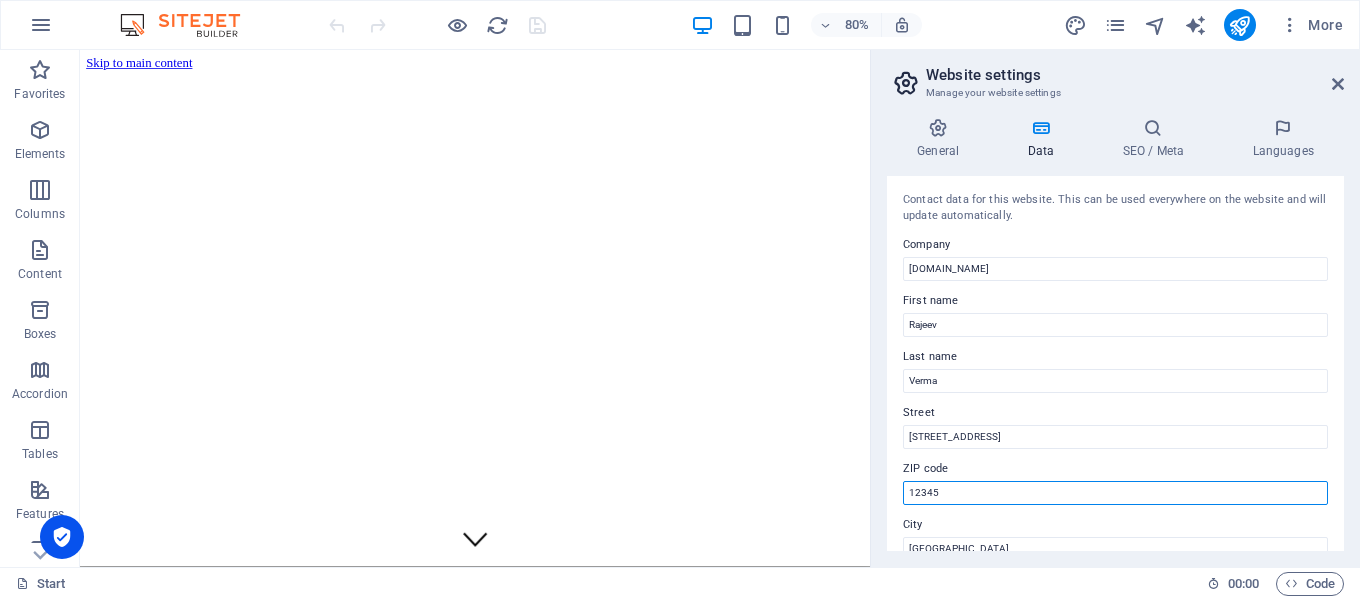 click on "12345" at bounding box center [1115, 493] 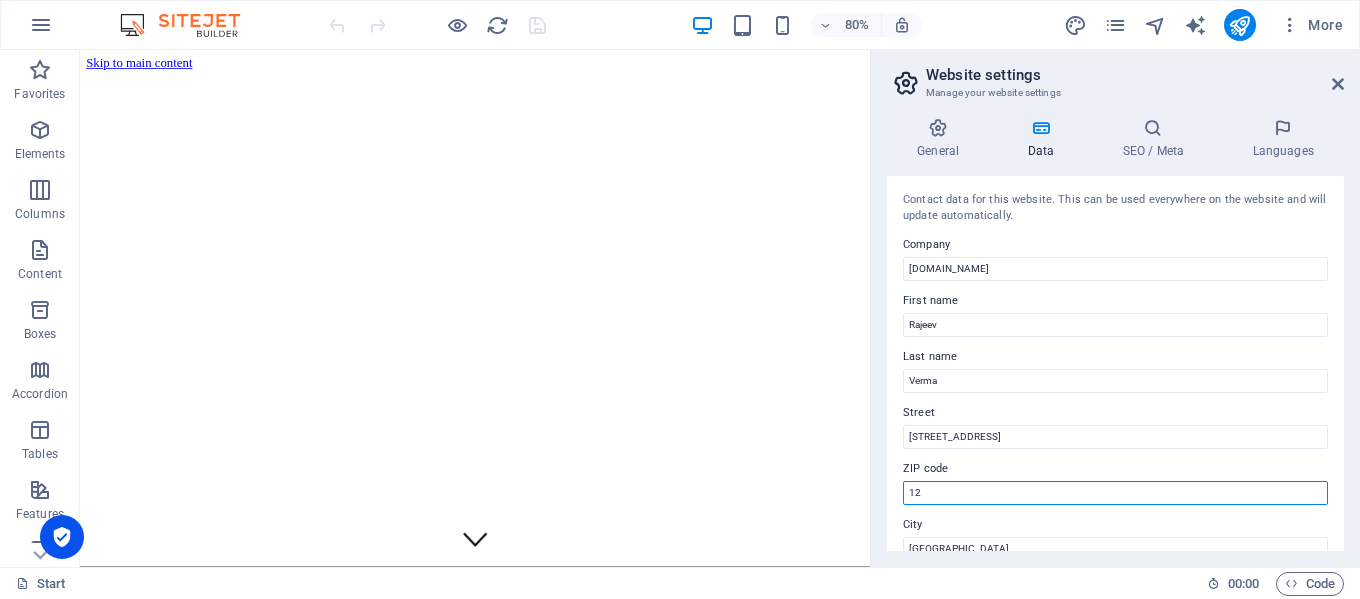 type on "1" 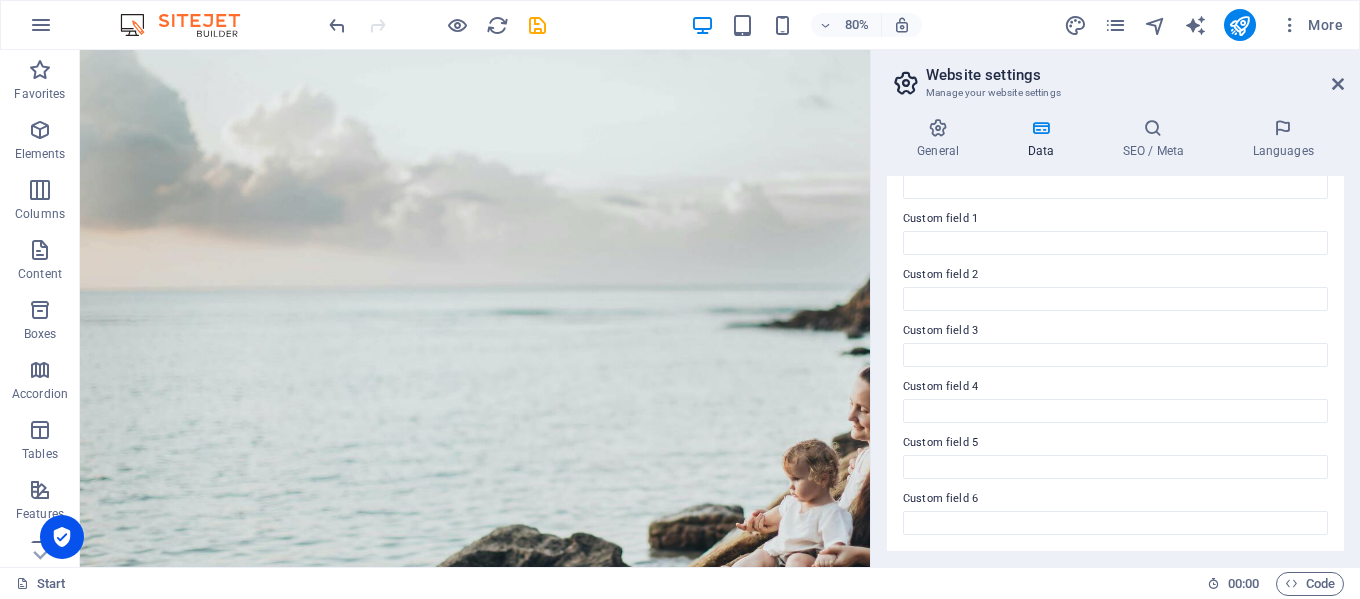 scroll, scrollTop: 0, scrollLeft: 0, axis: both 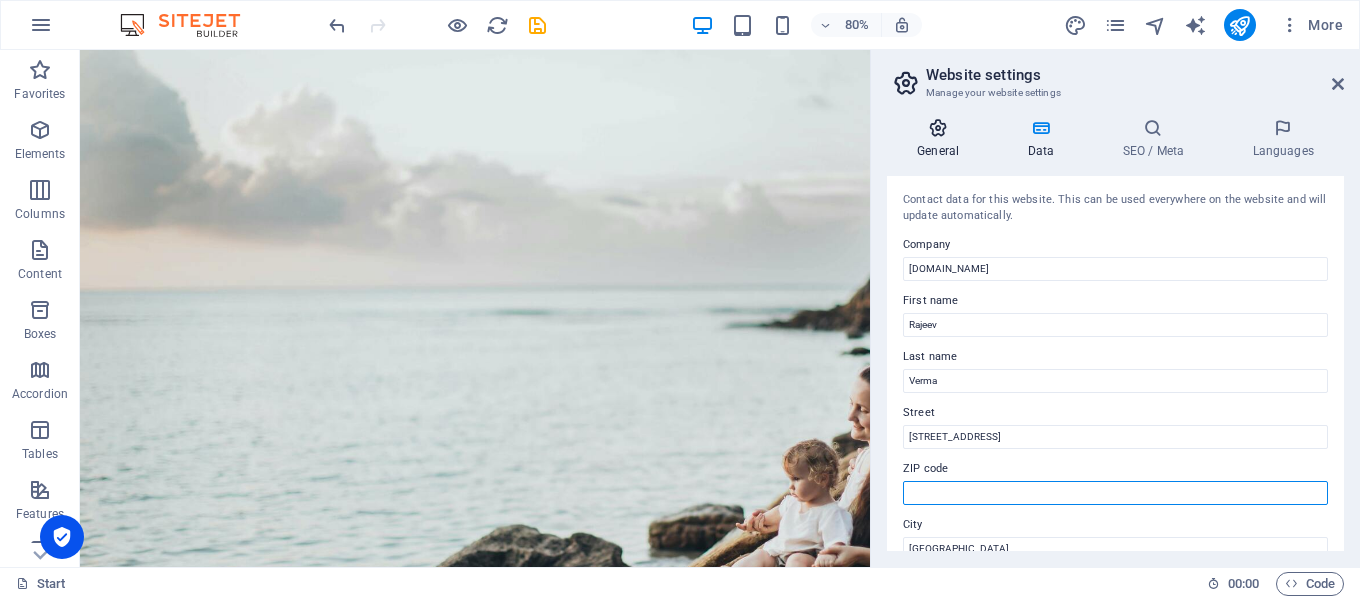 type 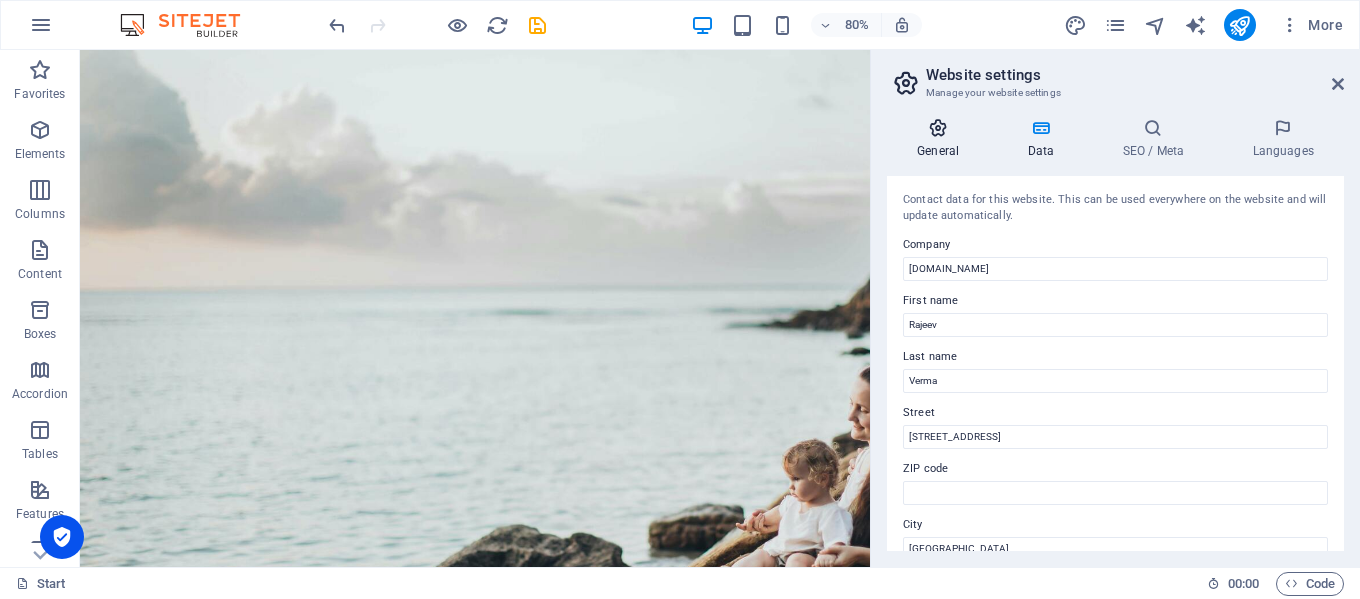 click on "General" at bounding box center (942, 139) 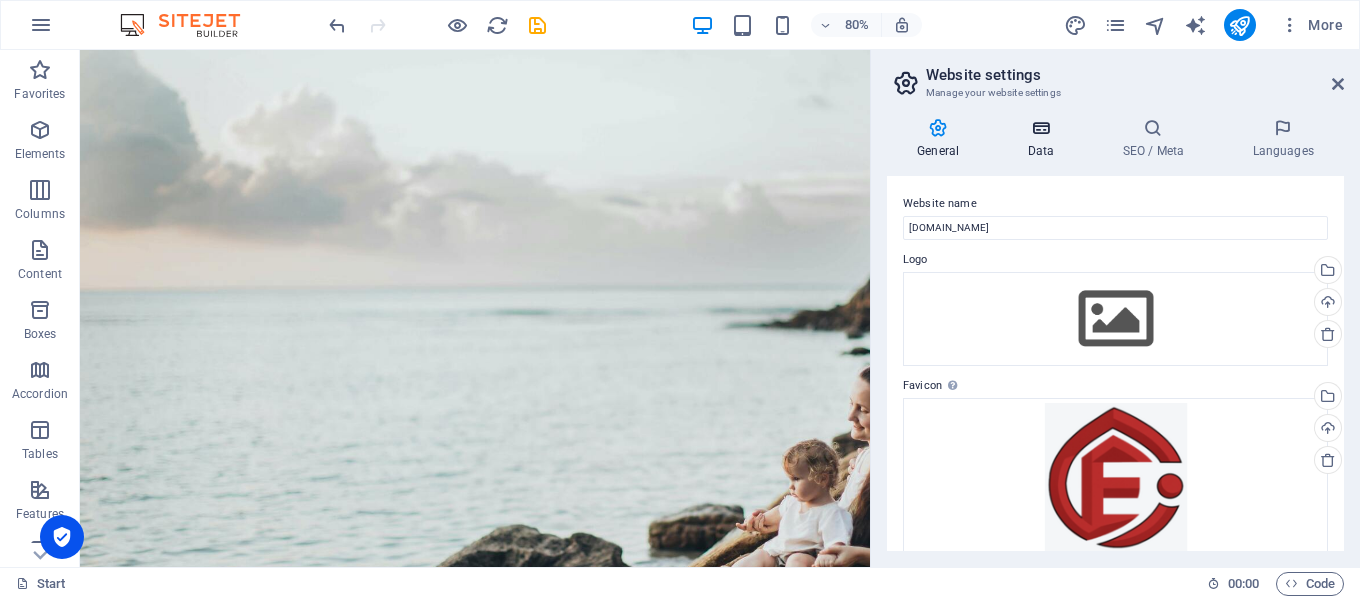 click at bounding box center [1040, 128] 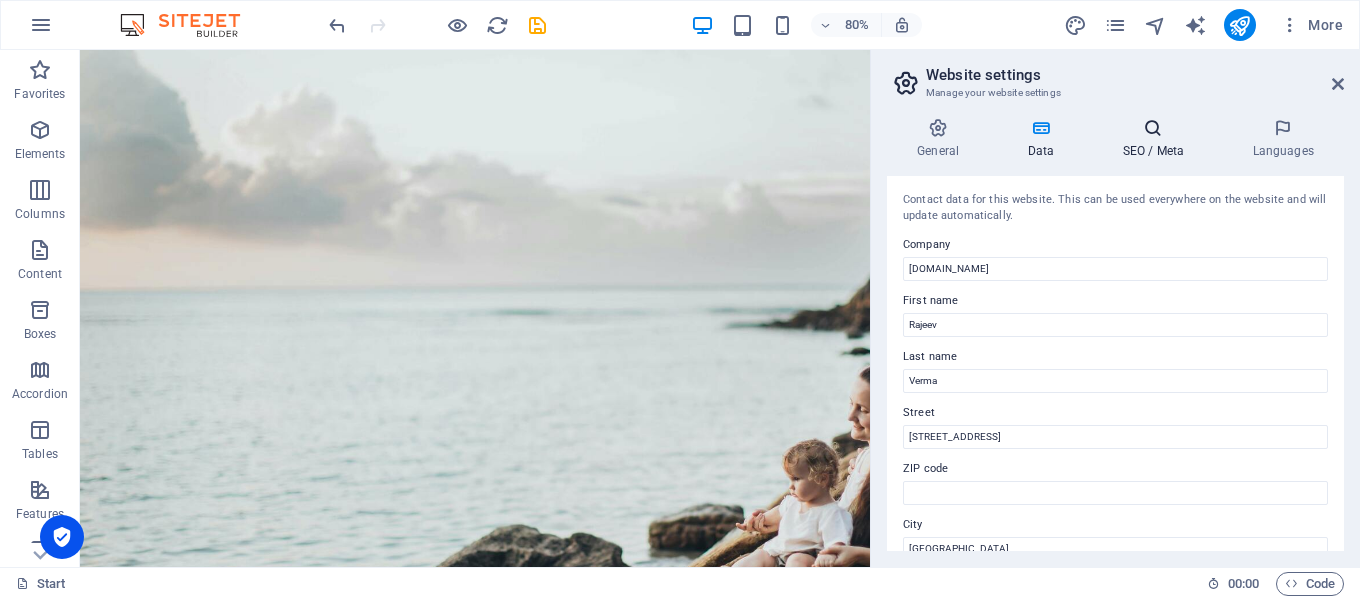 click on "SEO / Meta" at bounding box center [1157, 139] 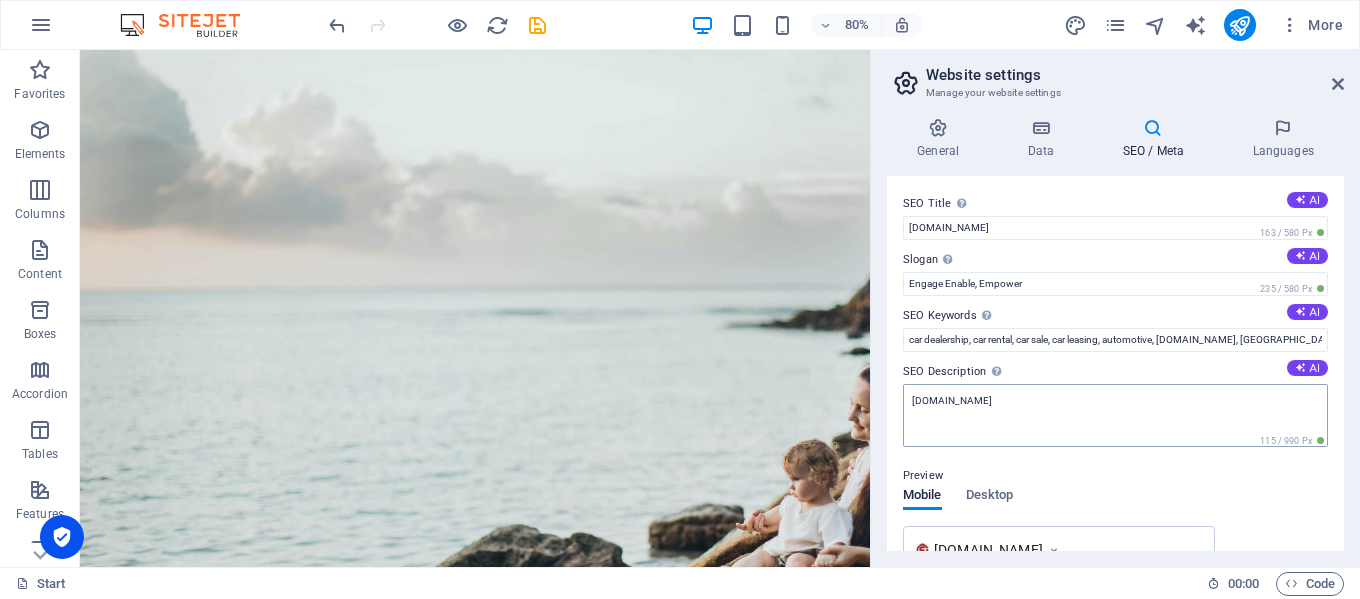 scroll, scrollTop: 200, scrollLeft: 0, axis: vertical 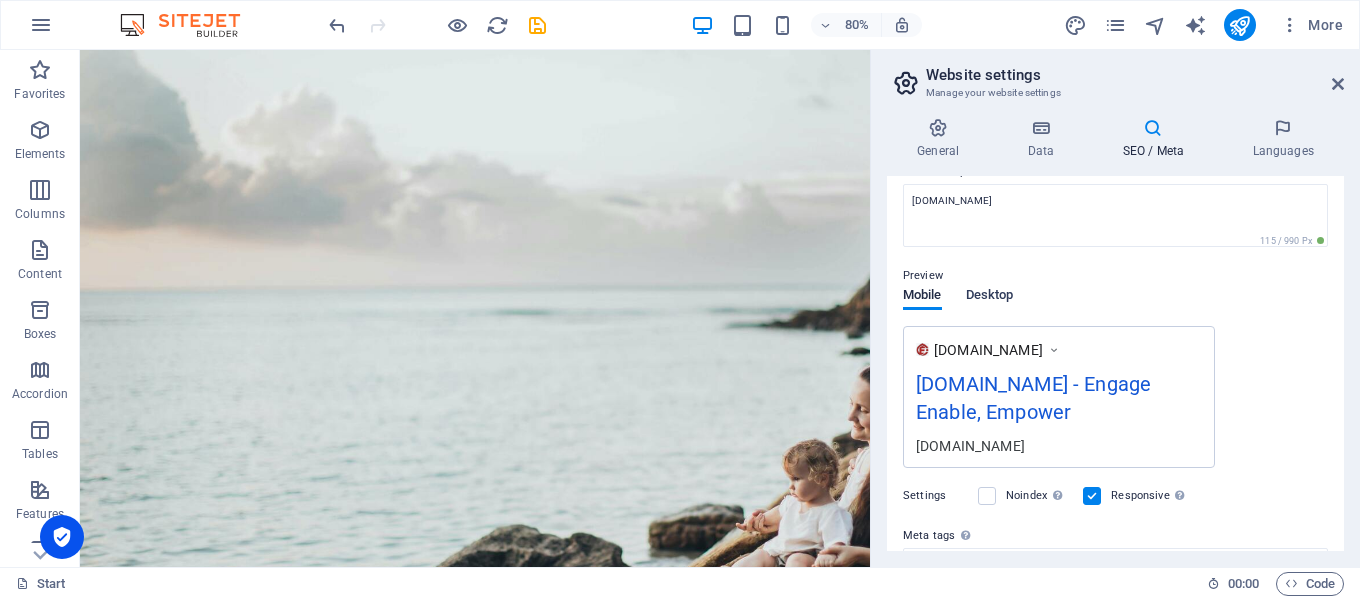 click on "Desktop" at bounding box center (990, 297) 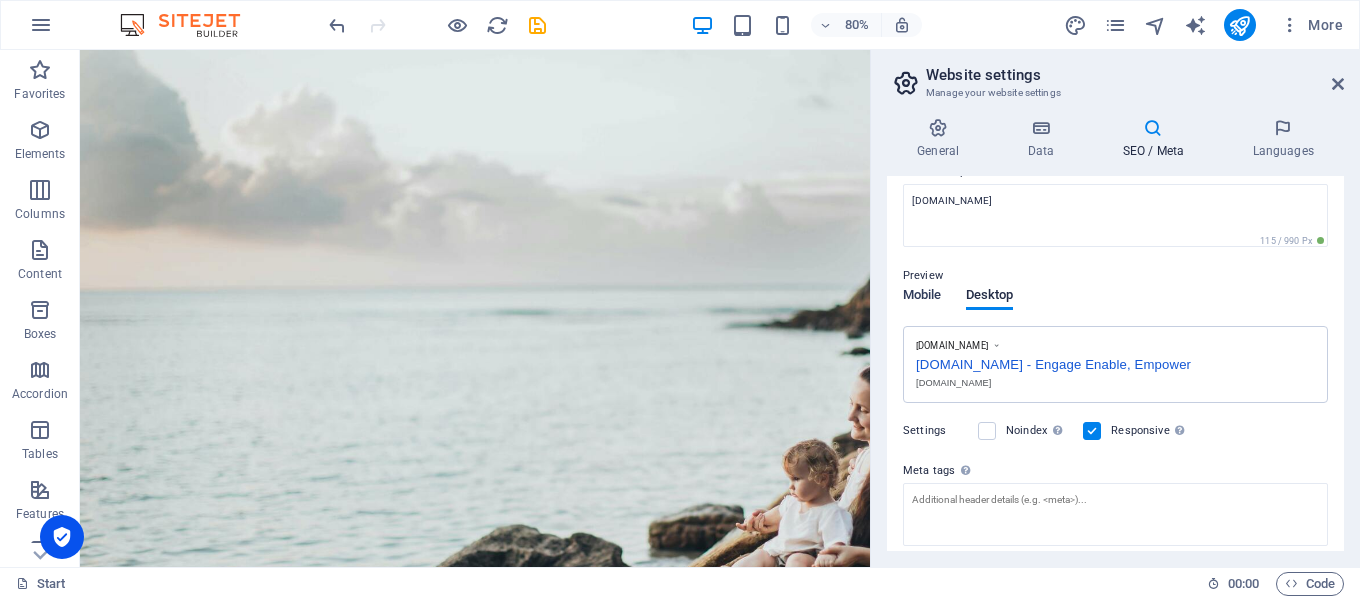 click on "Mobile" at bounding box center [922, 297] 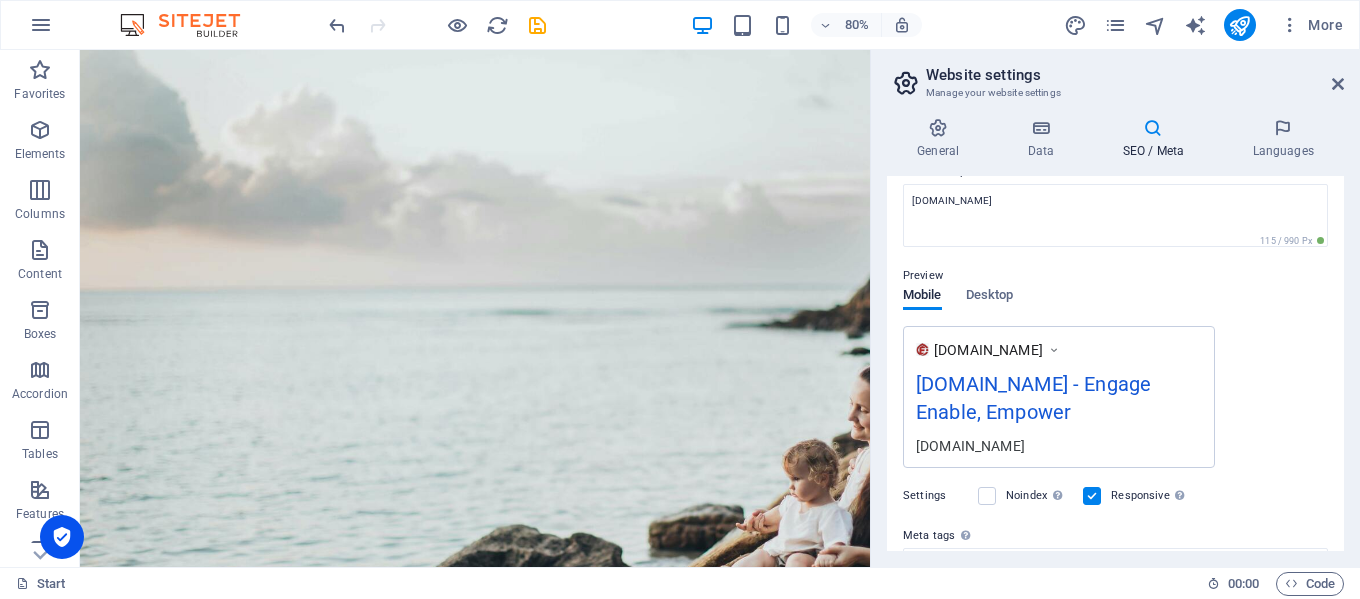 scroll, scrollTop: 0, scrollLeft: 0, axis: both 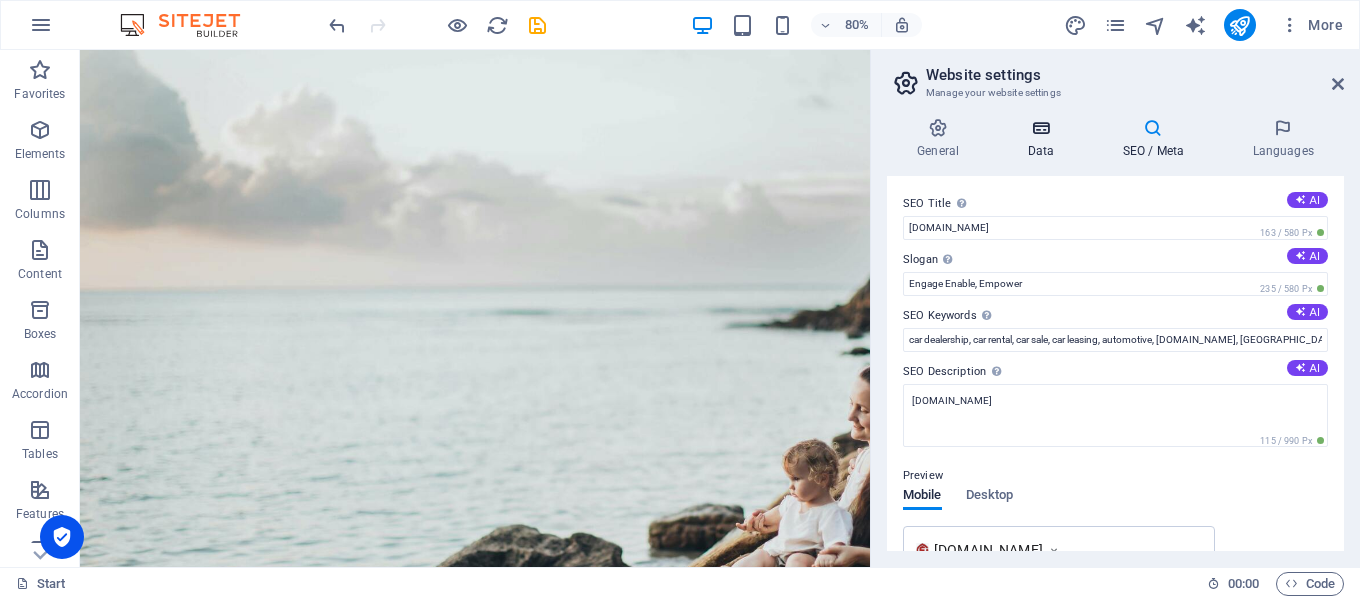 click on "Data" at bounding box center [1044, 139] 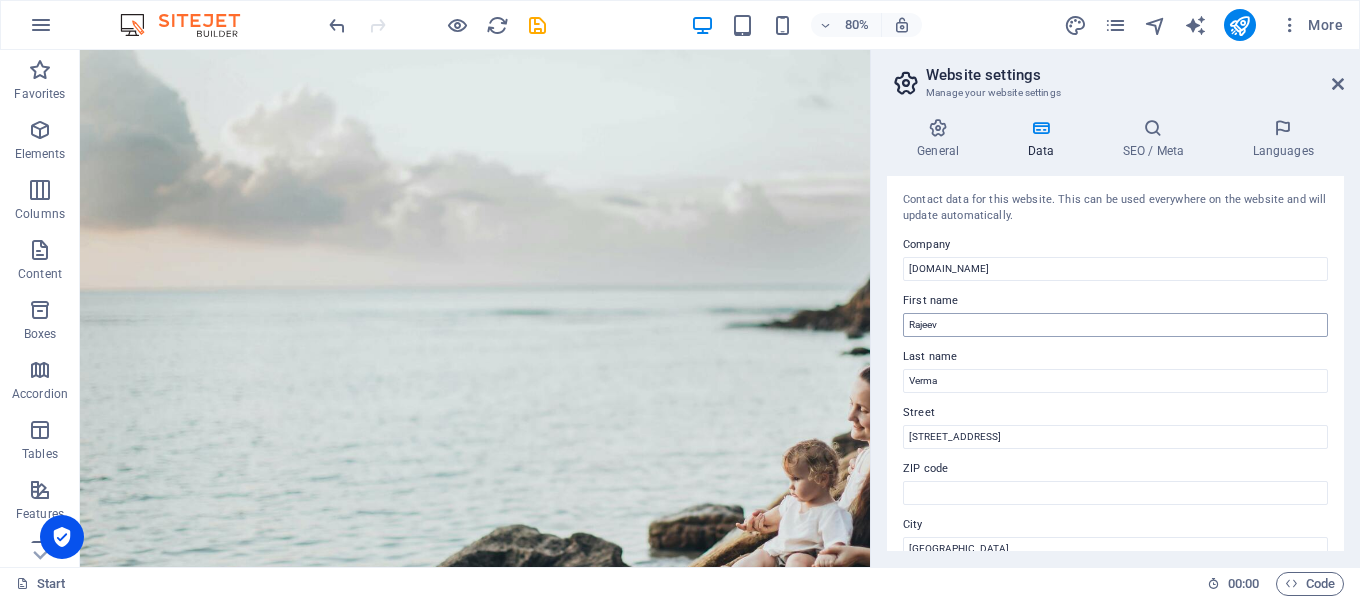 scroll, scrollTop: 586, scrollLeft: 0, axis: vertical 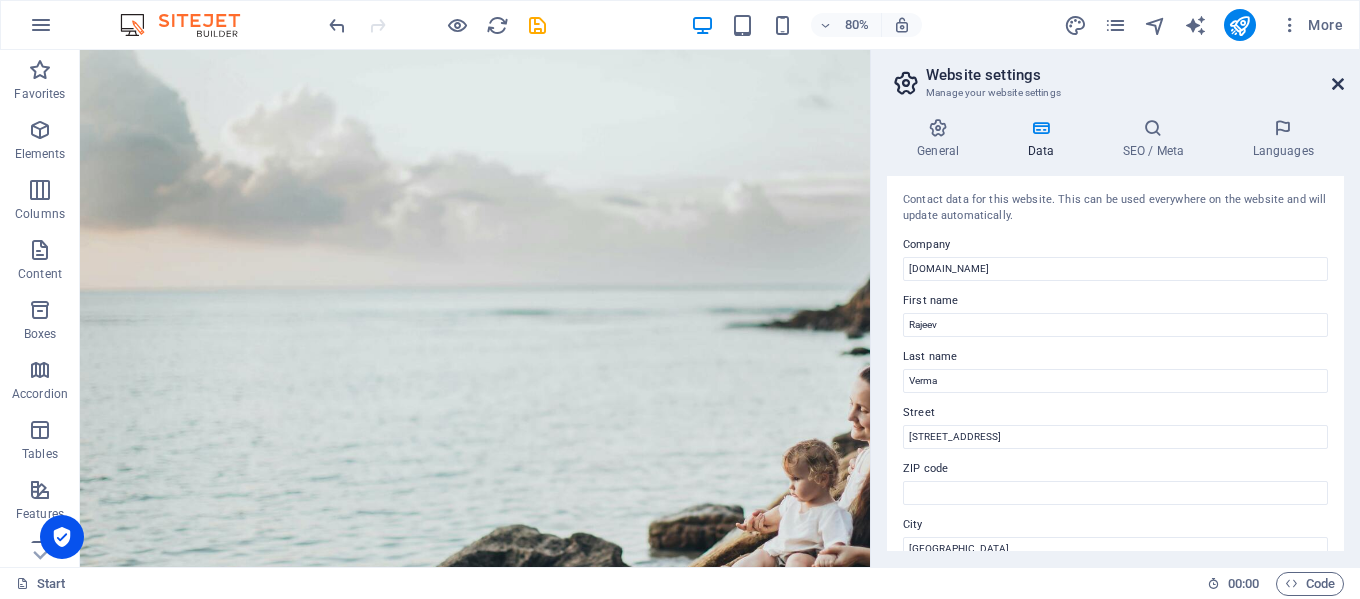 click at bounding box center (1338, 84) 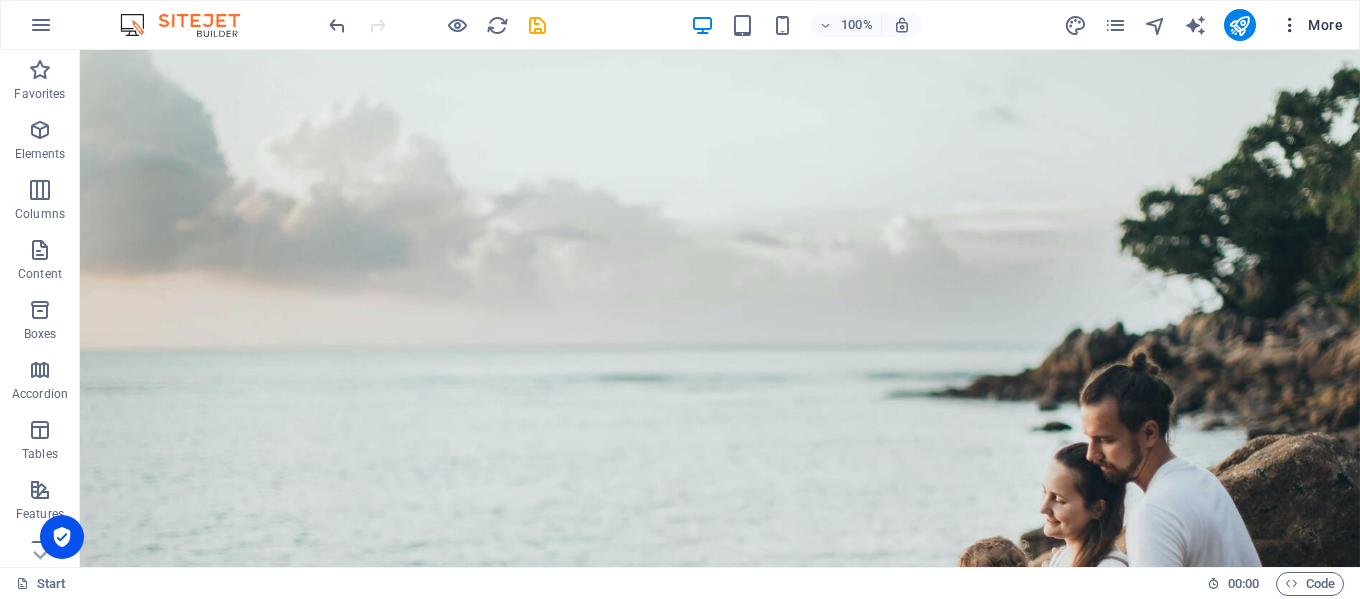 click at bounding box center [1290, 25] 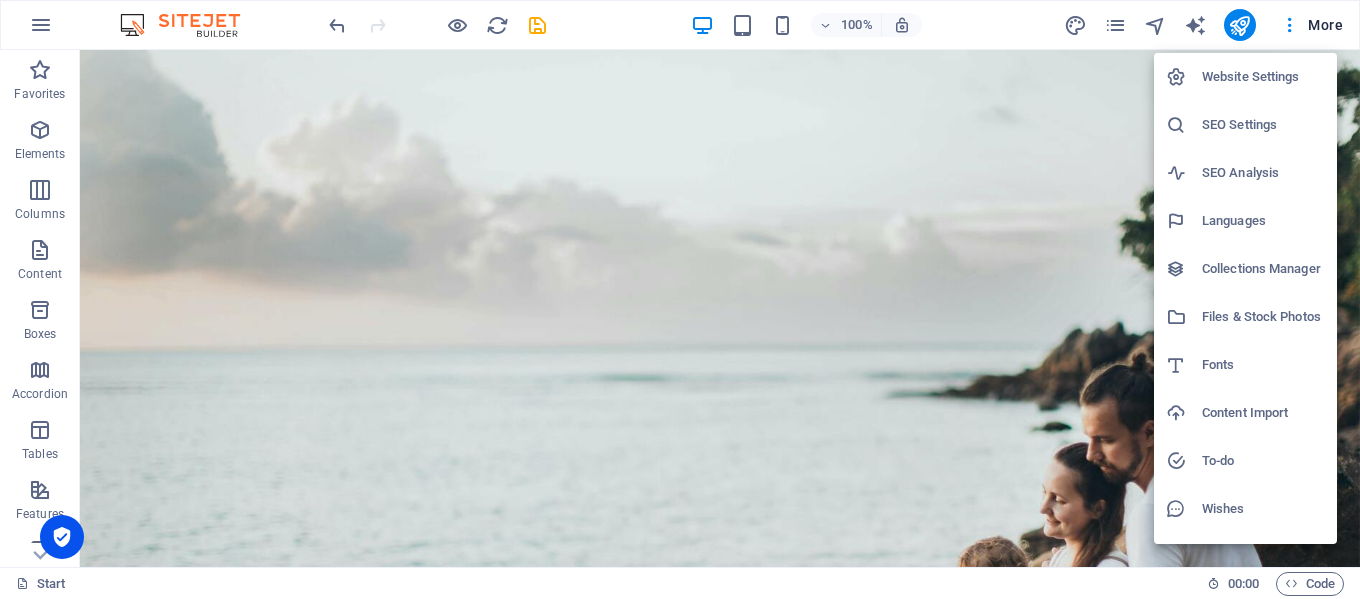 click on "Website Settings" at bounding box center (1263, 77) 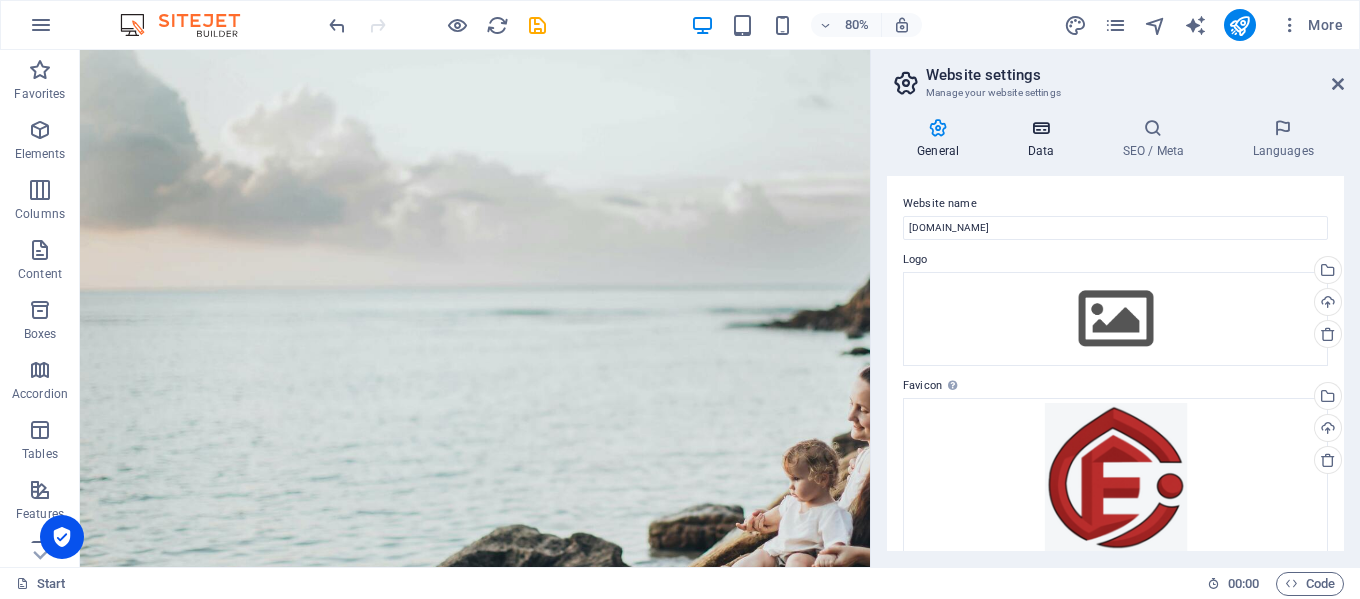 click on "Data" at bounding box center [1044, 139] 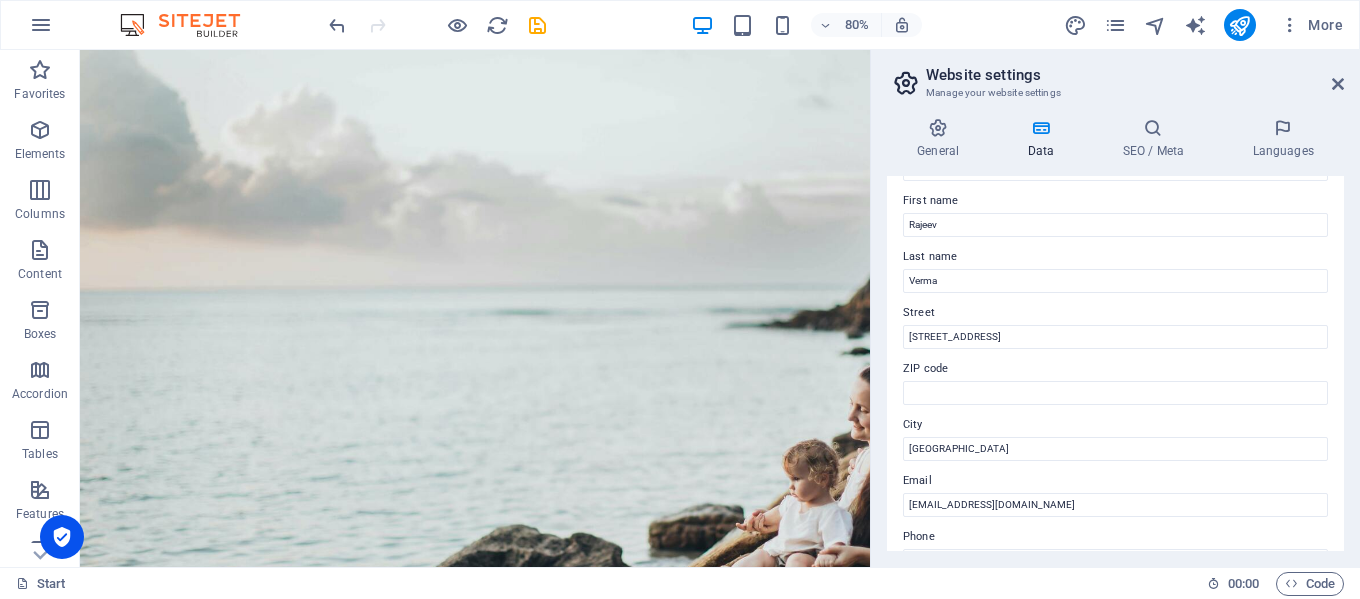 scroll, scrollTop: 0, scrollLeft: 0, axis: both 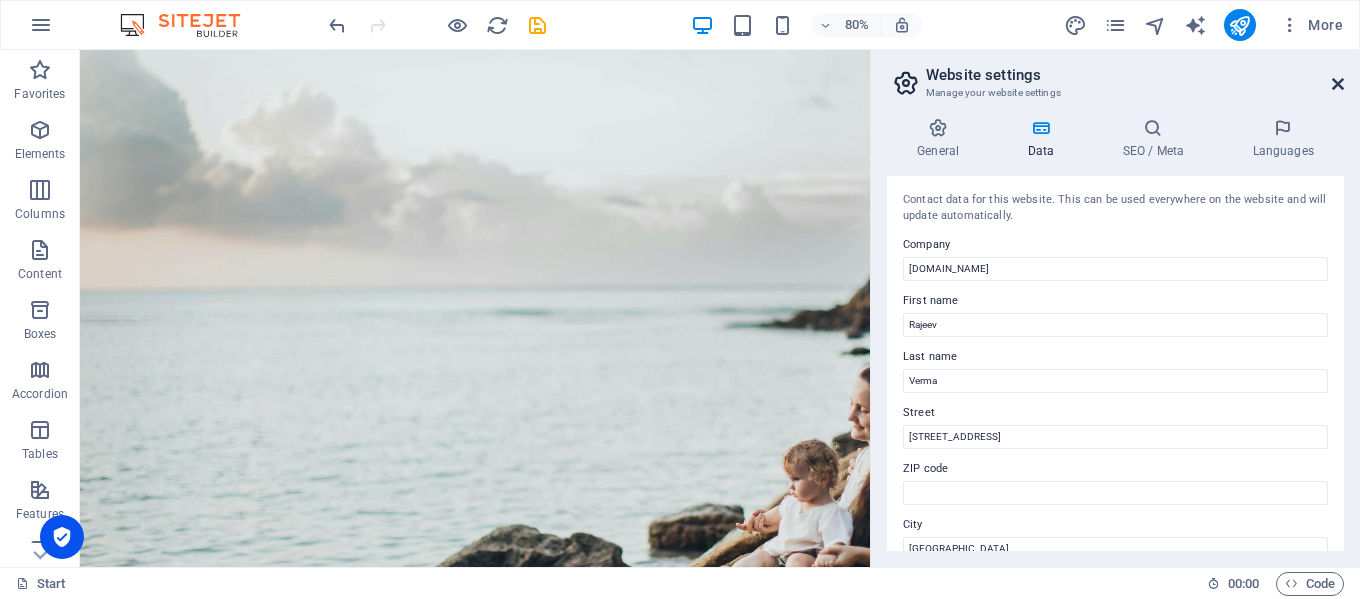 click at bounding box center [1338, 84] 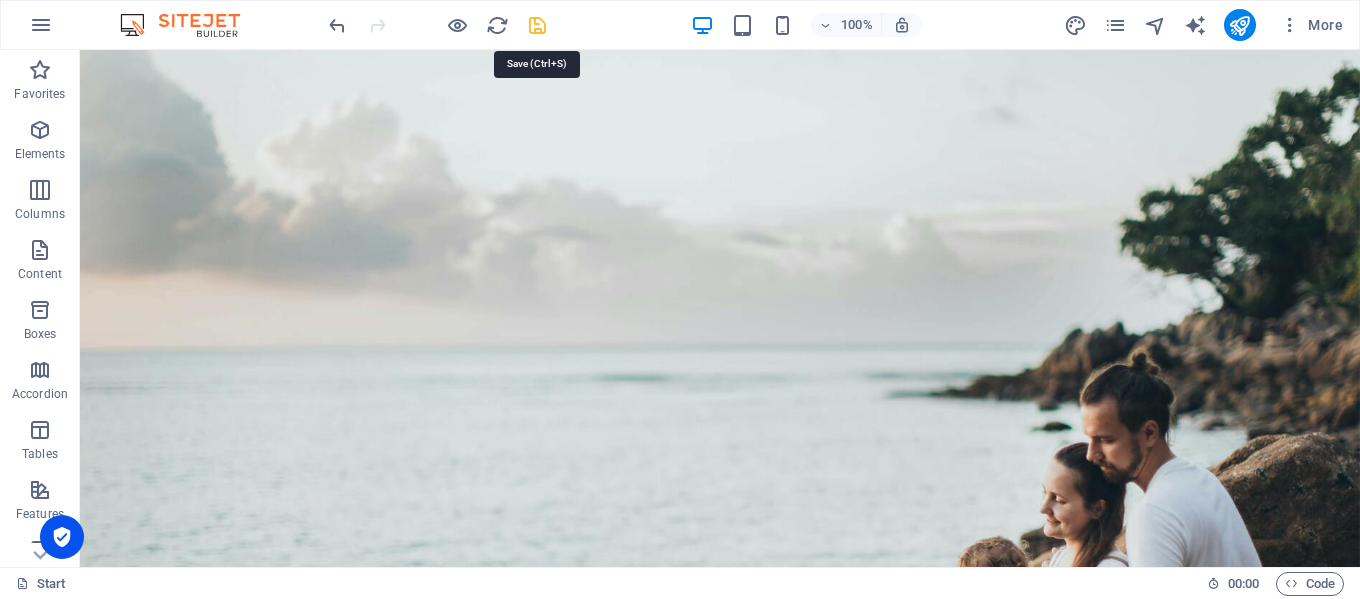 click at bounding box center [537, 25] 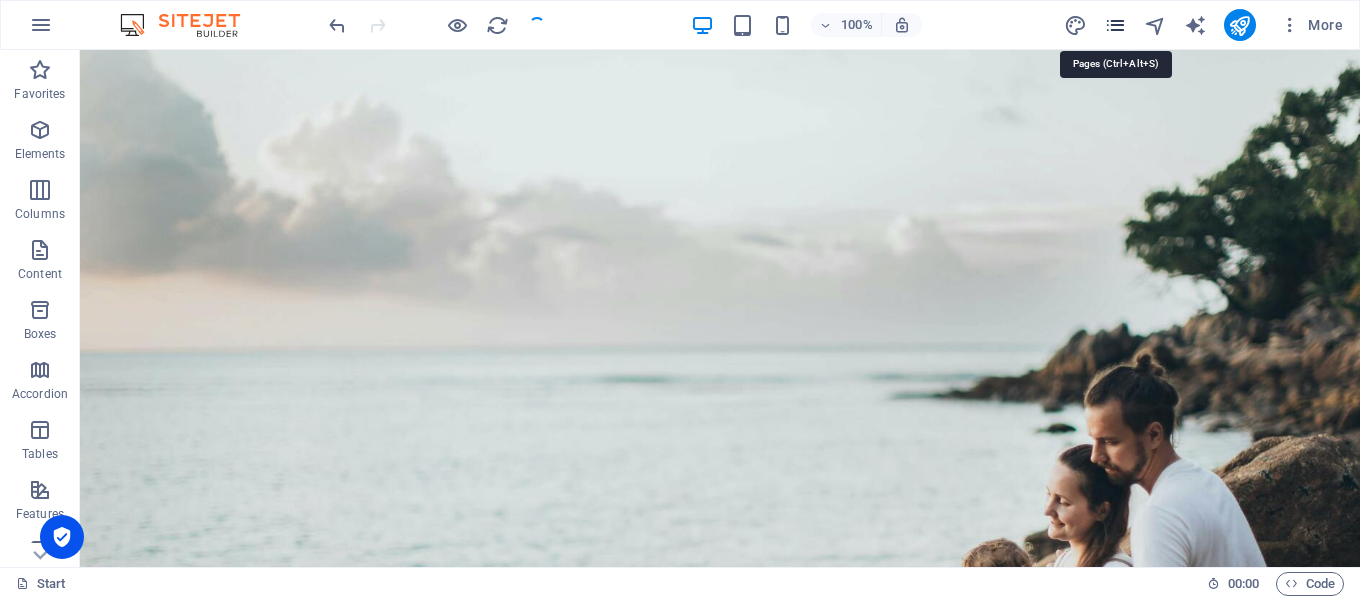 click at bounding box center (1115, 25) 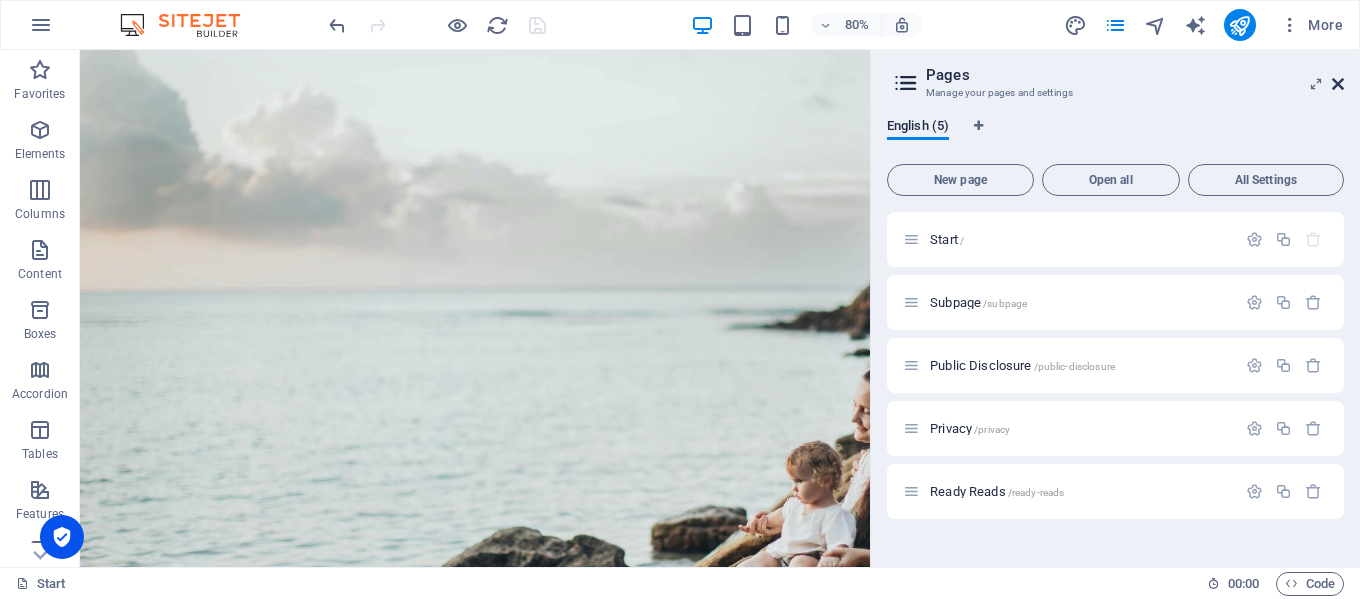 click at bounding box center [1338, 84] 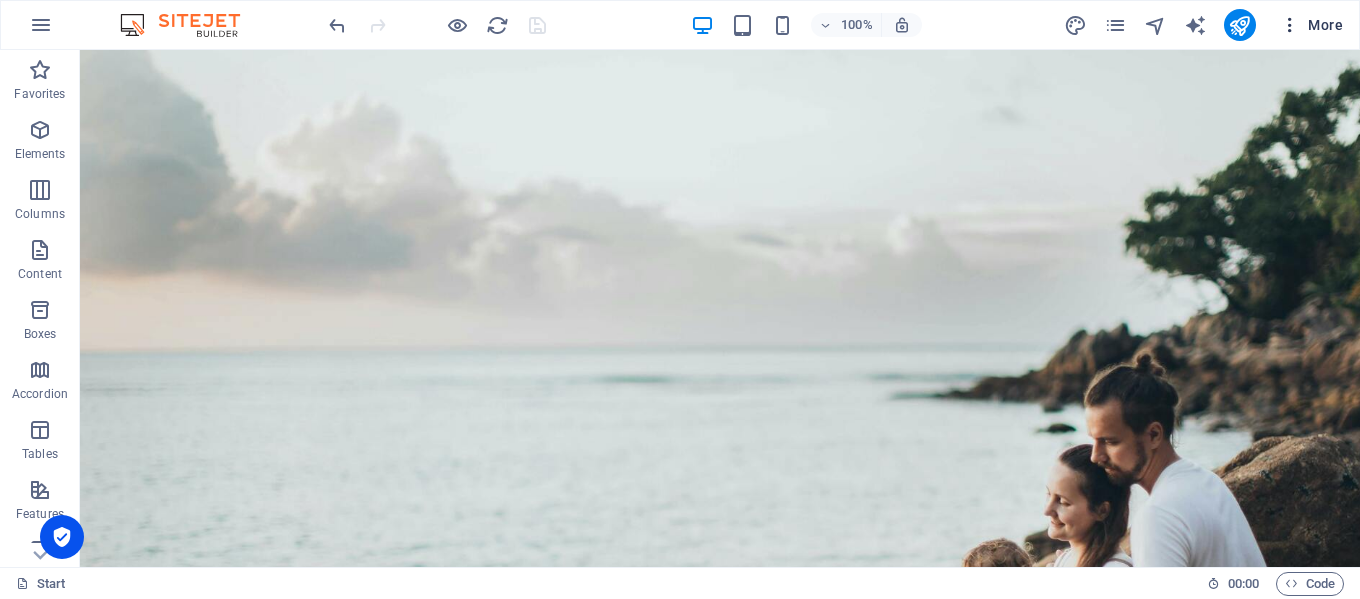 click at bounding box center (1290, 25) 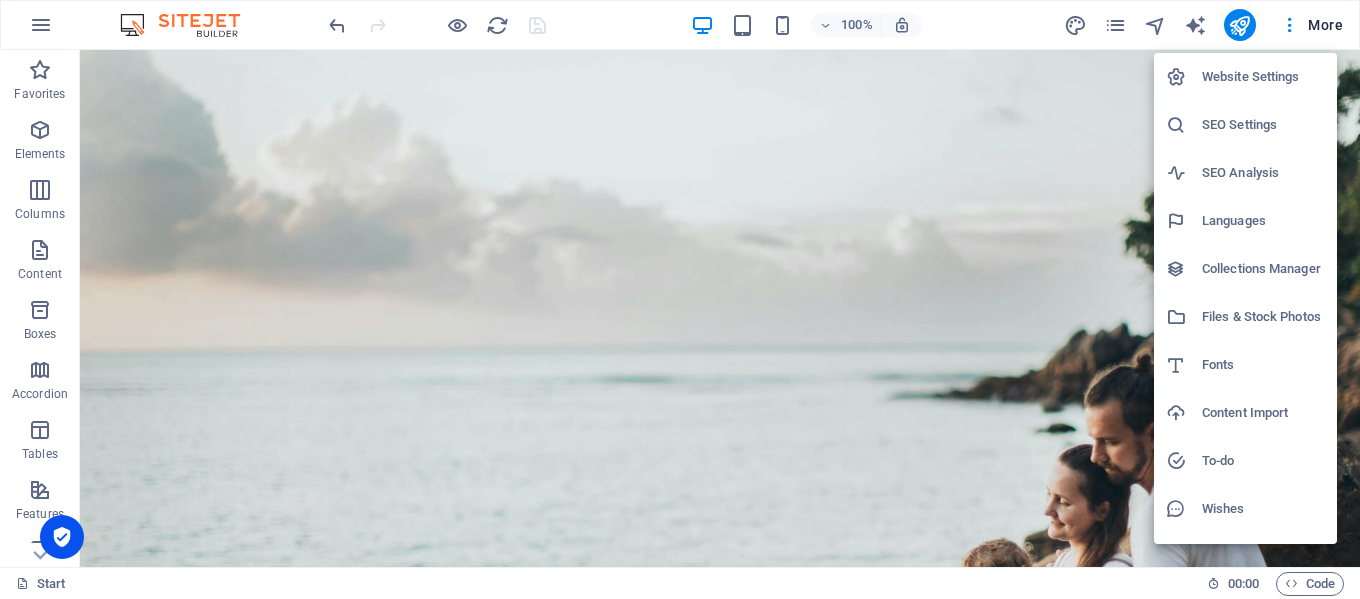click on "Website Settings" at bounding box center [1263, 77] 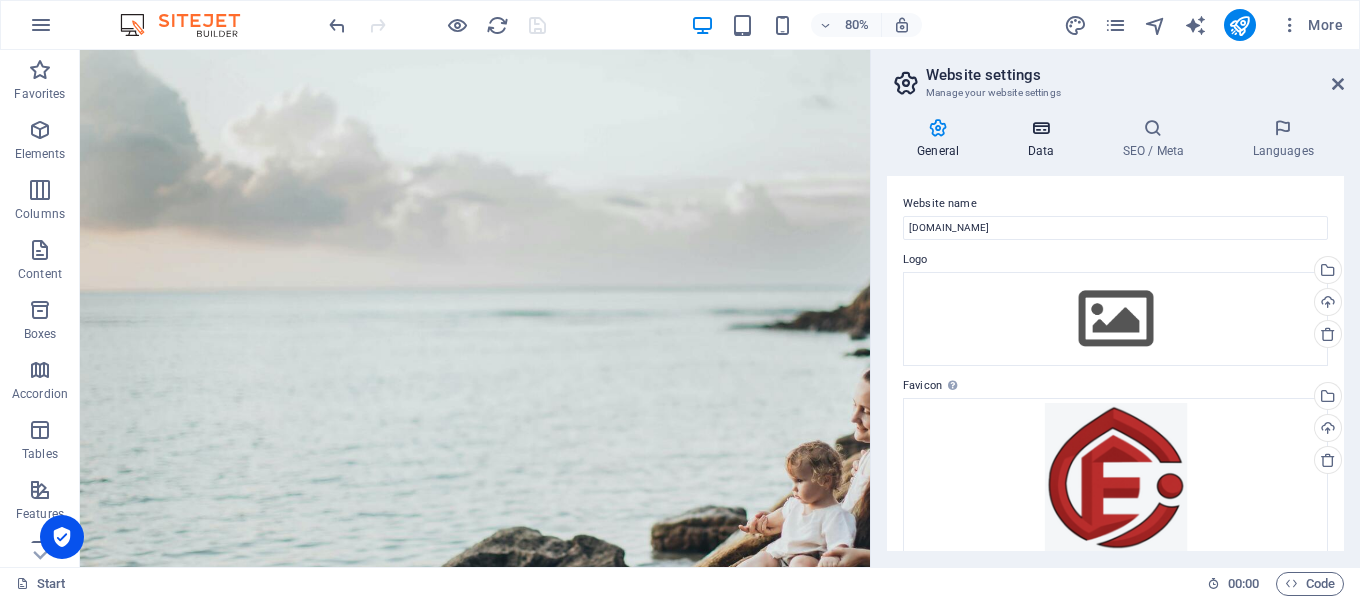 click on "Data" at bounding box center [1044, 139] 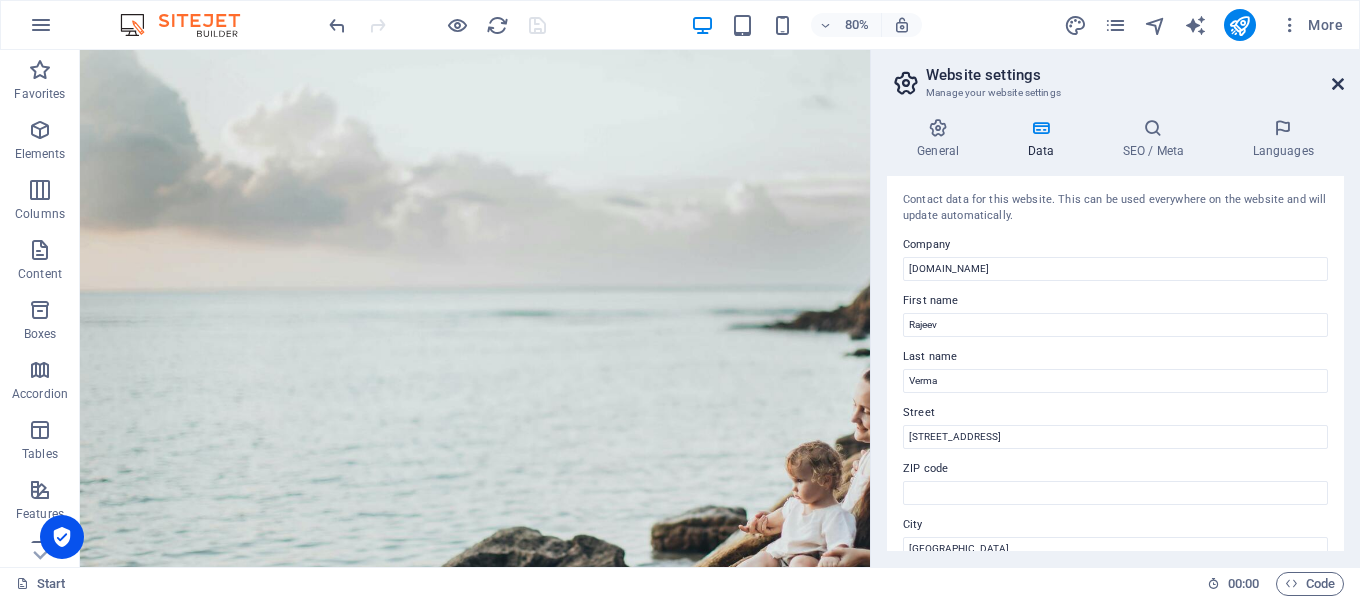 click at bounding box center (1338, 84) 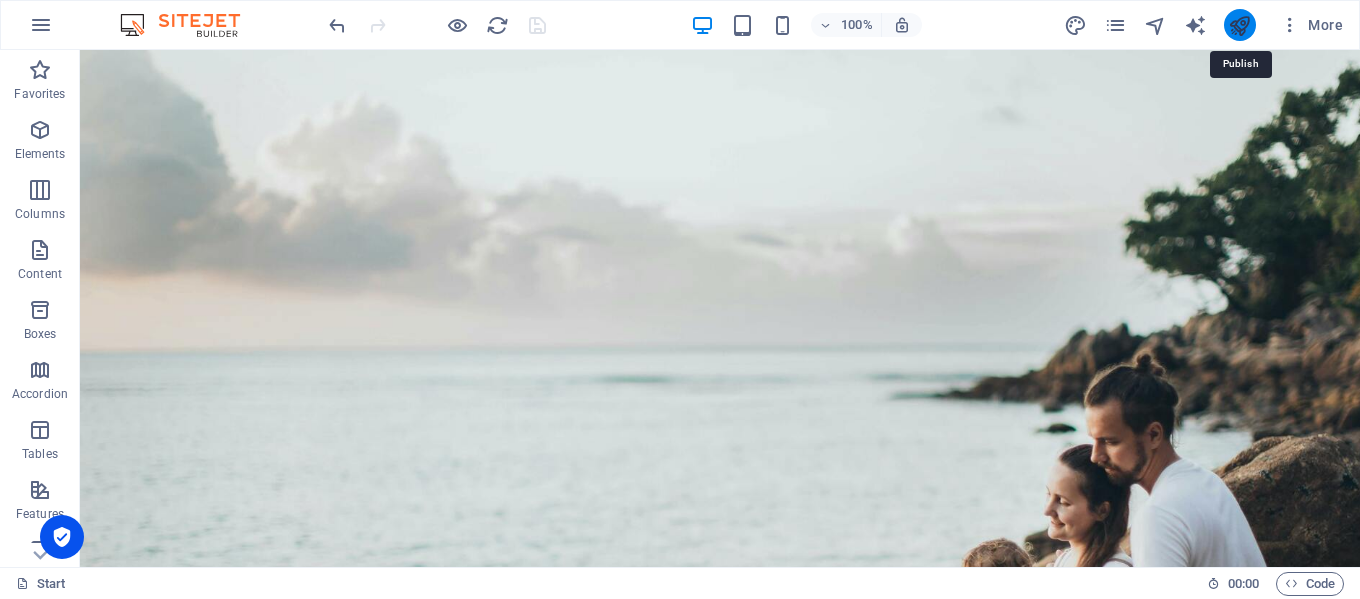 click at bounding box center (1239, 25) 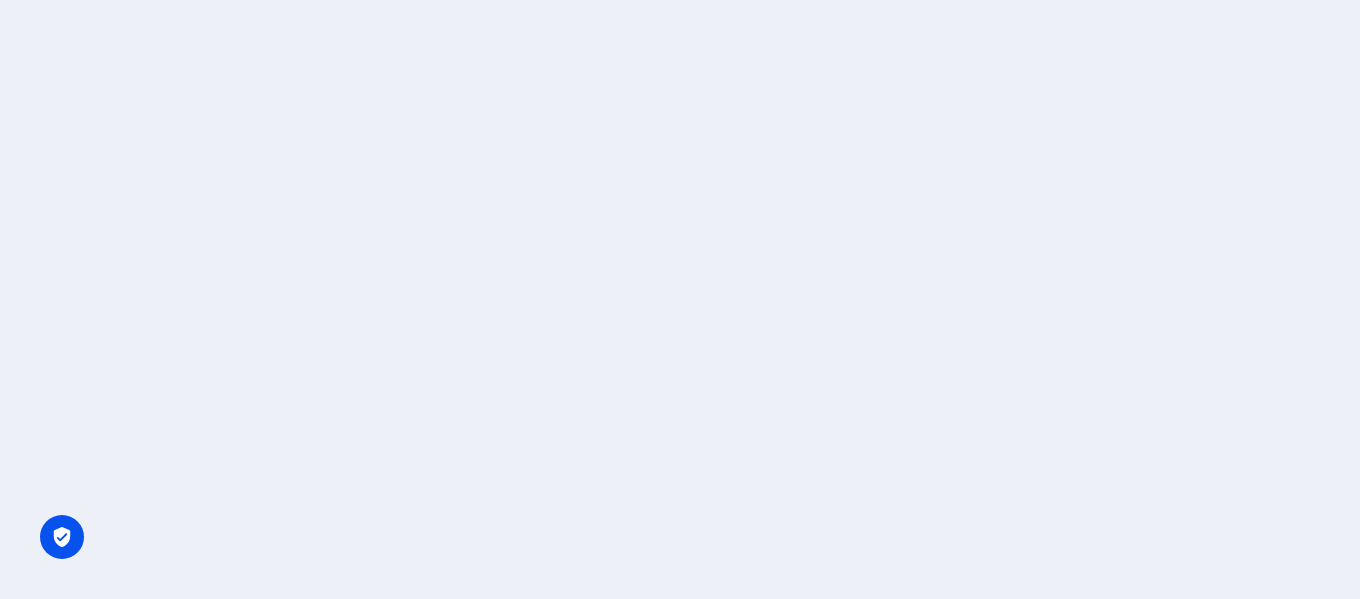 scroll, scrollTop: 0, scrollLeft: 0, axis: both 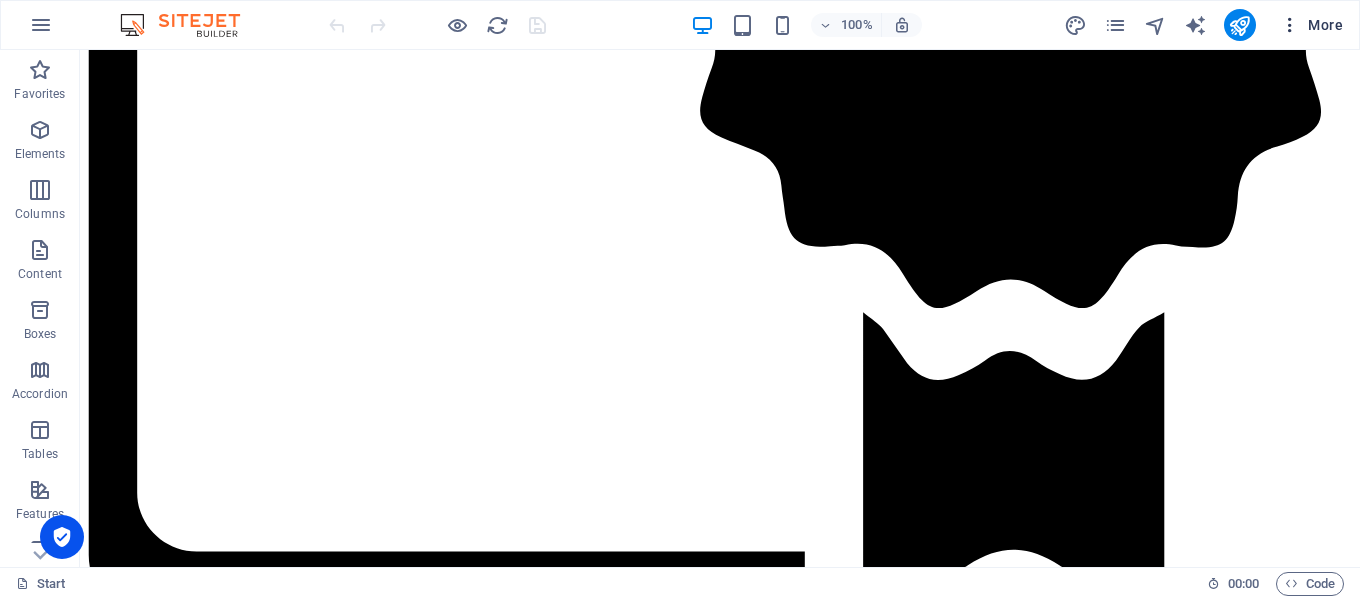 click on "More" at bounding box center [1311, 25] 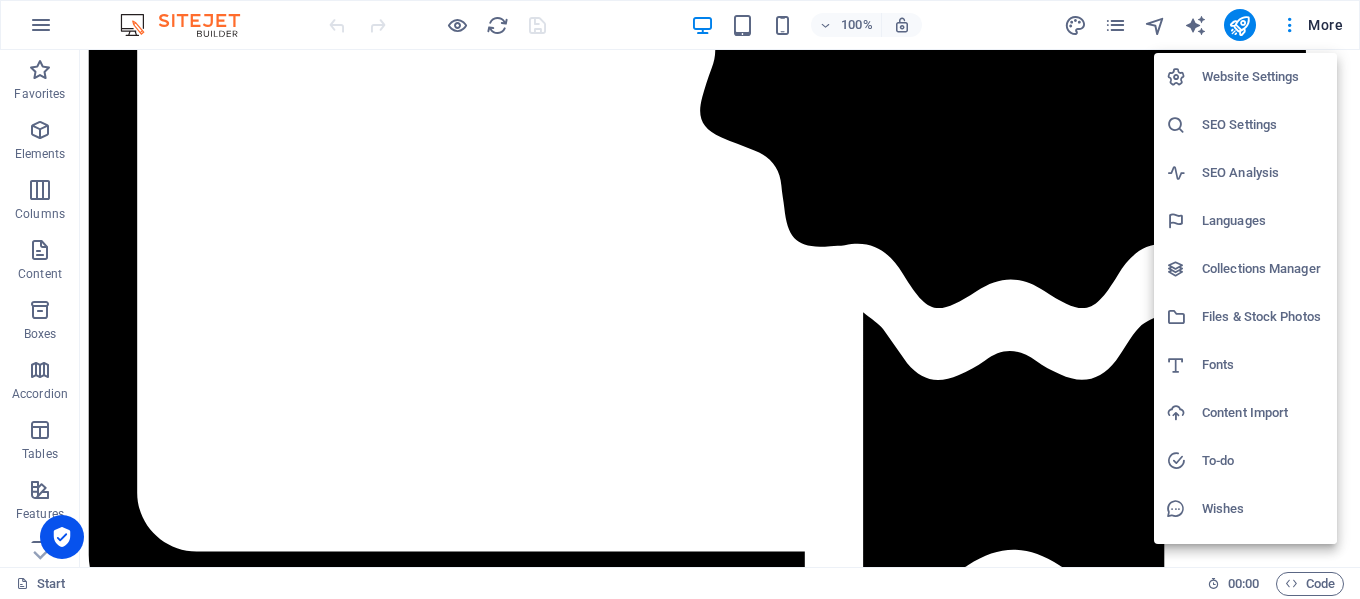 click on "Website Settings" at bounding box center (1263, 77) 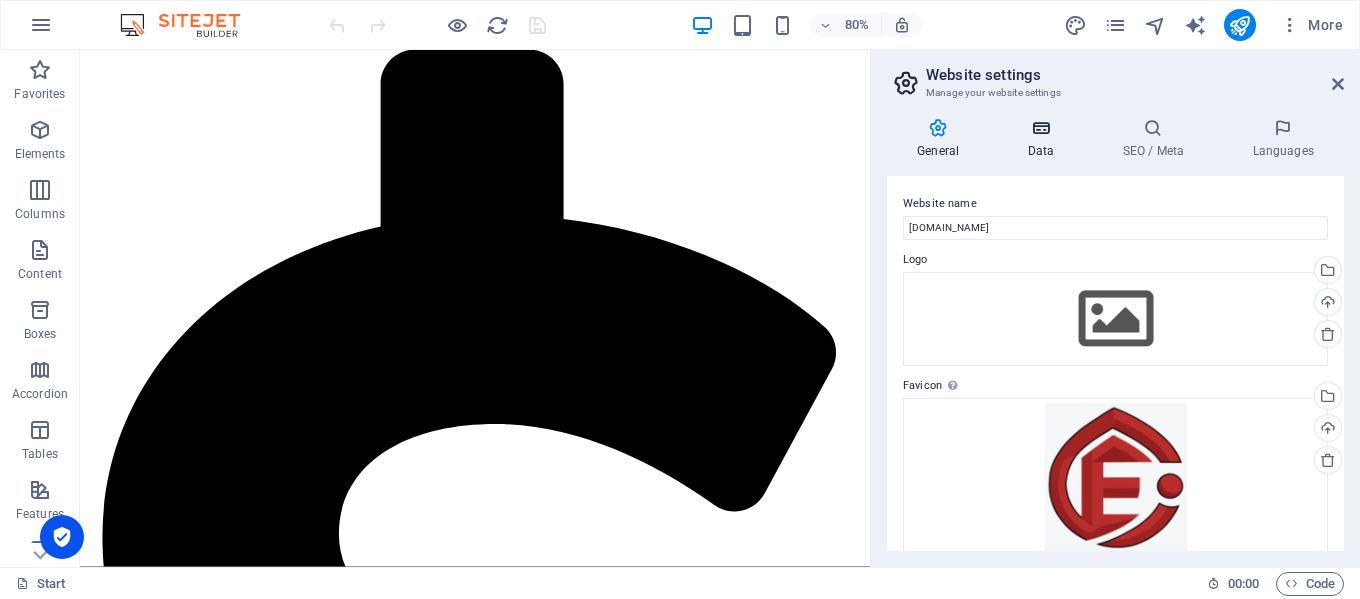 click at bounding box center (1040, 128) 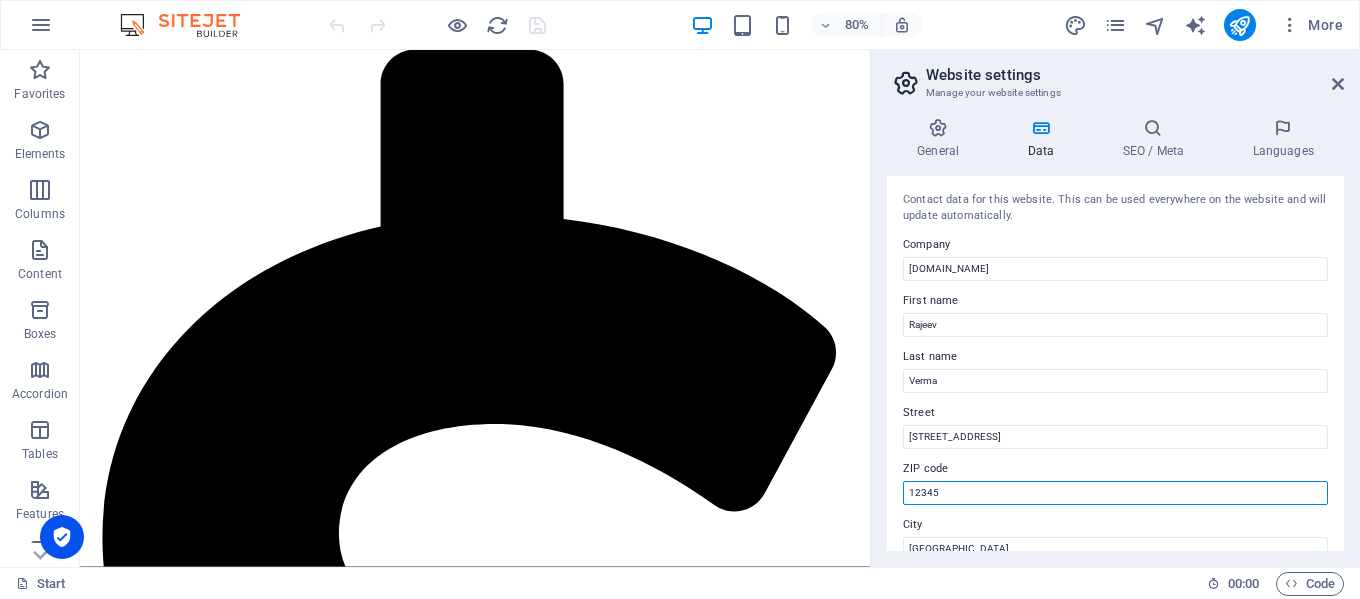 click on "12345" at bounding box center (1115, 493) 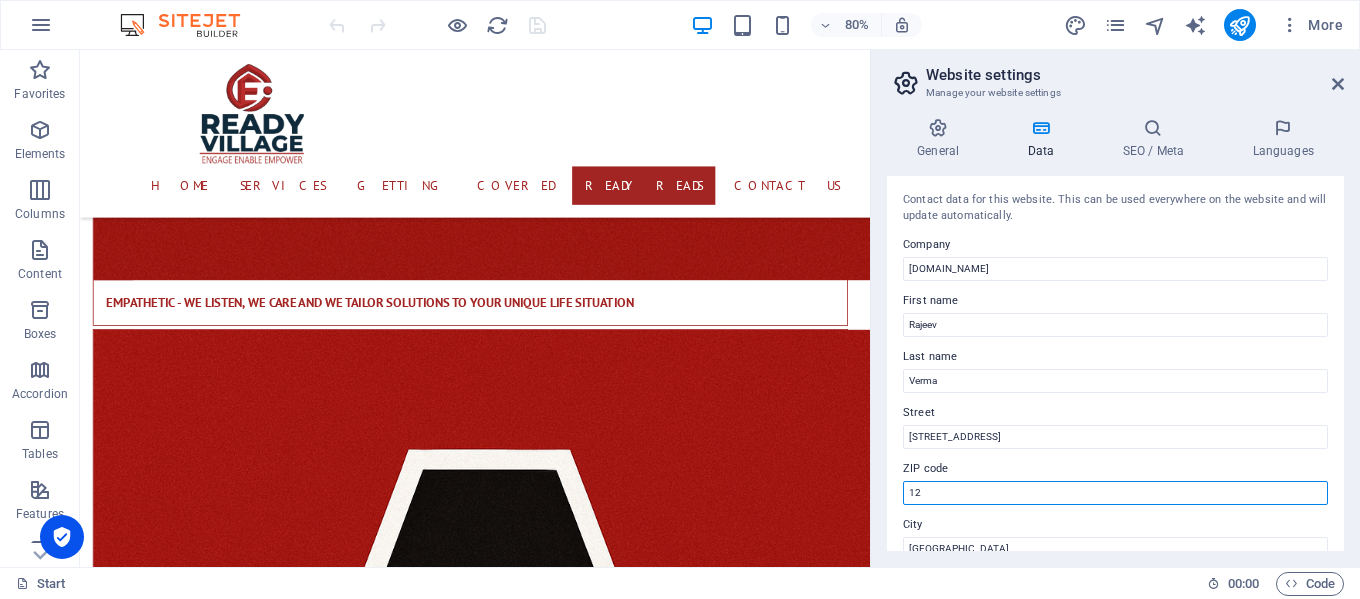 type on "1" 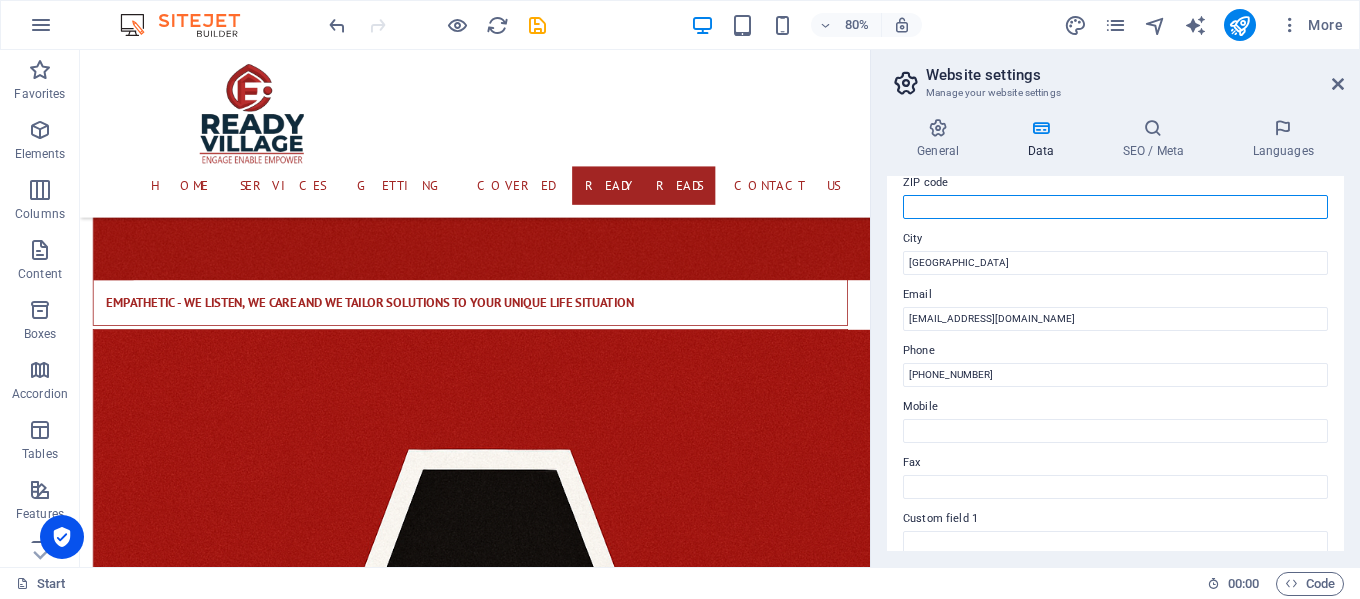 scroll, scrollTop: 186, scrollLeft: 0, axis: vertical 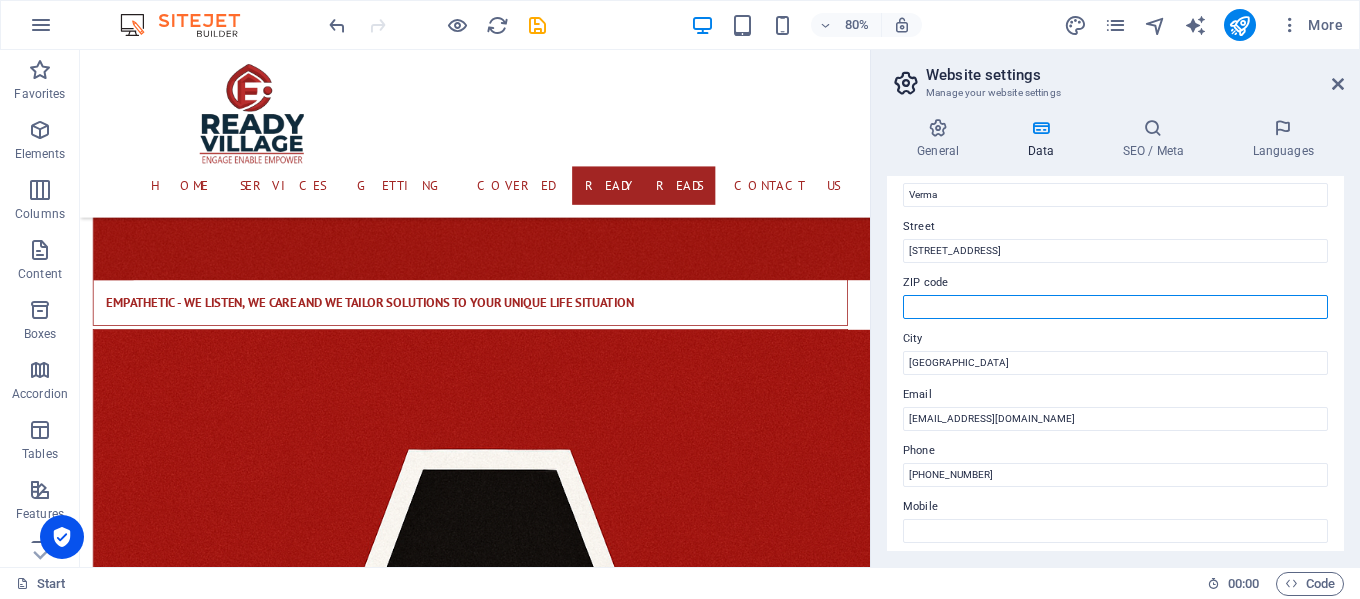 type 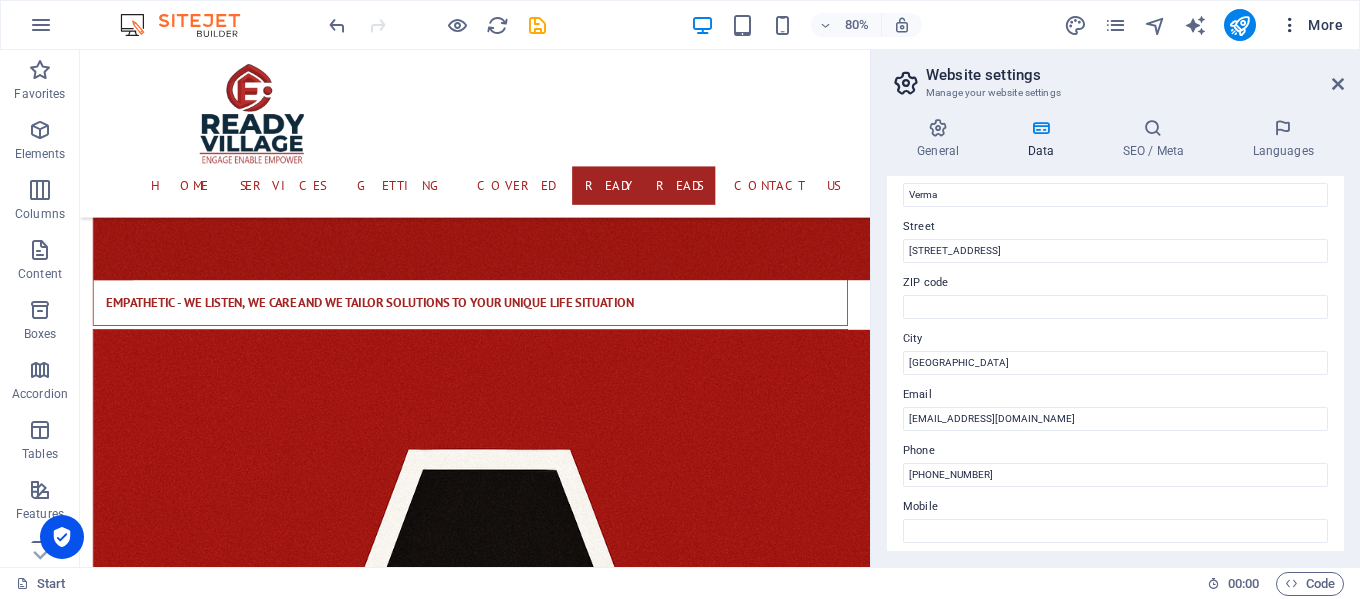 click at bounding box center [1290, 25] 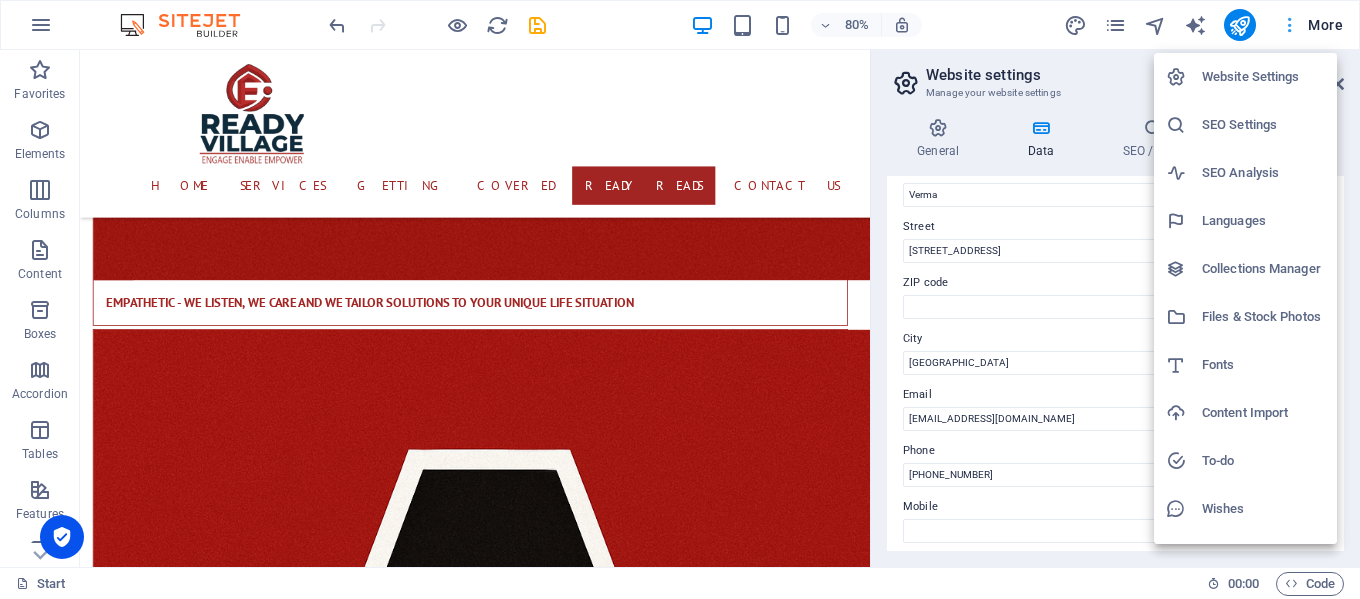 click at bounding box center (680, 299) 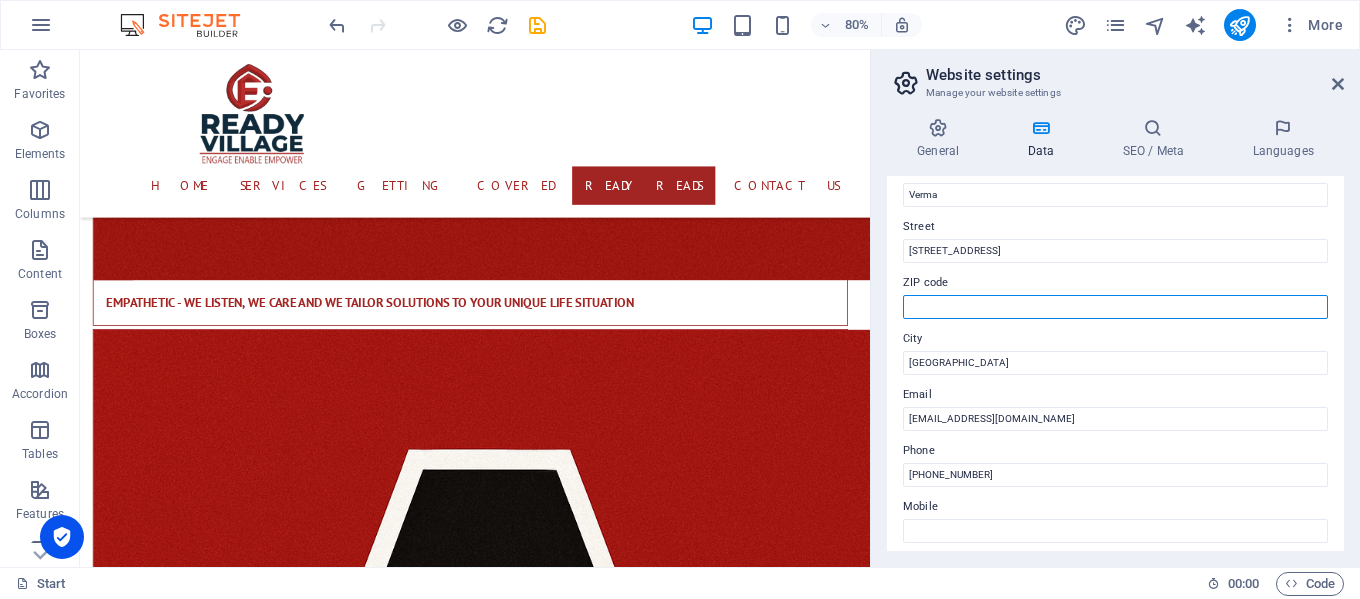 drag, startPoint x: 958, startPoint y: 305, endPoint x: 935, endPoint y: 308, distance: 23.194826 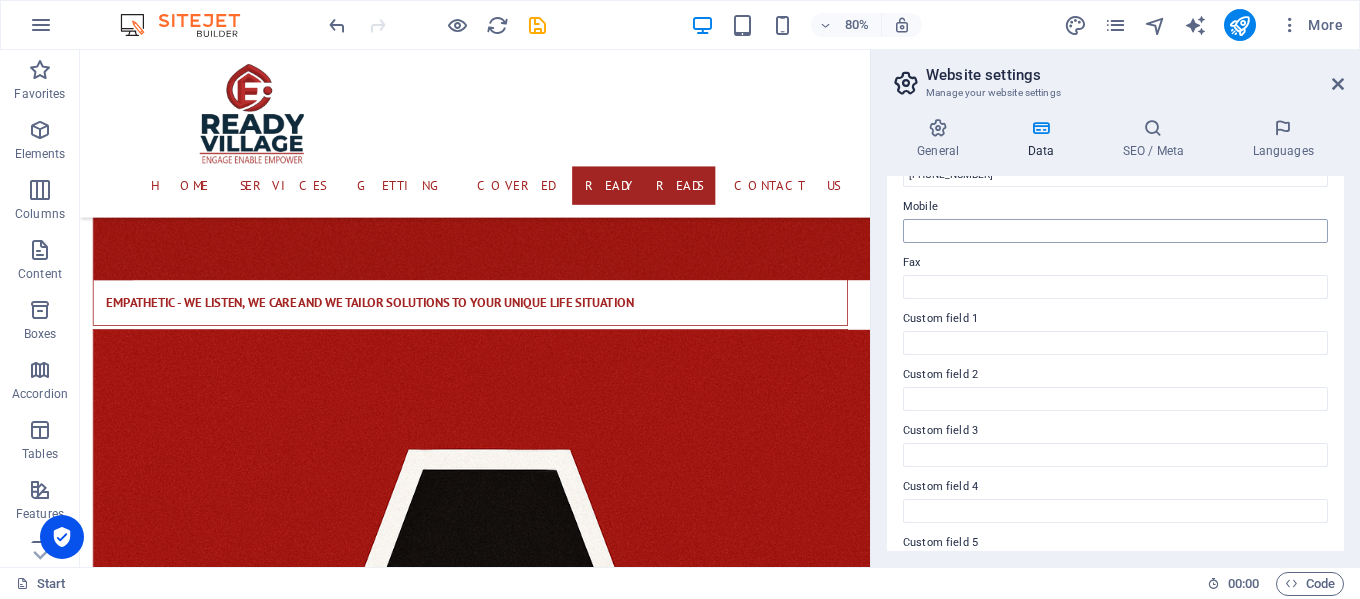 scroll, scrollTop: 586, scrollLeft: 0, axis: vertical 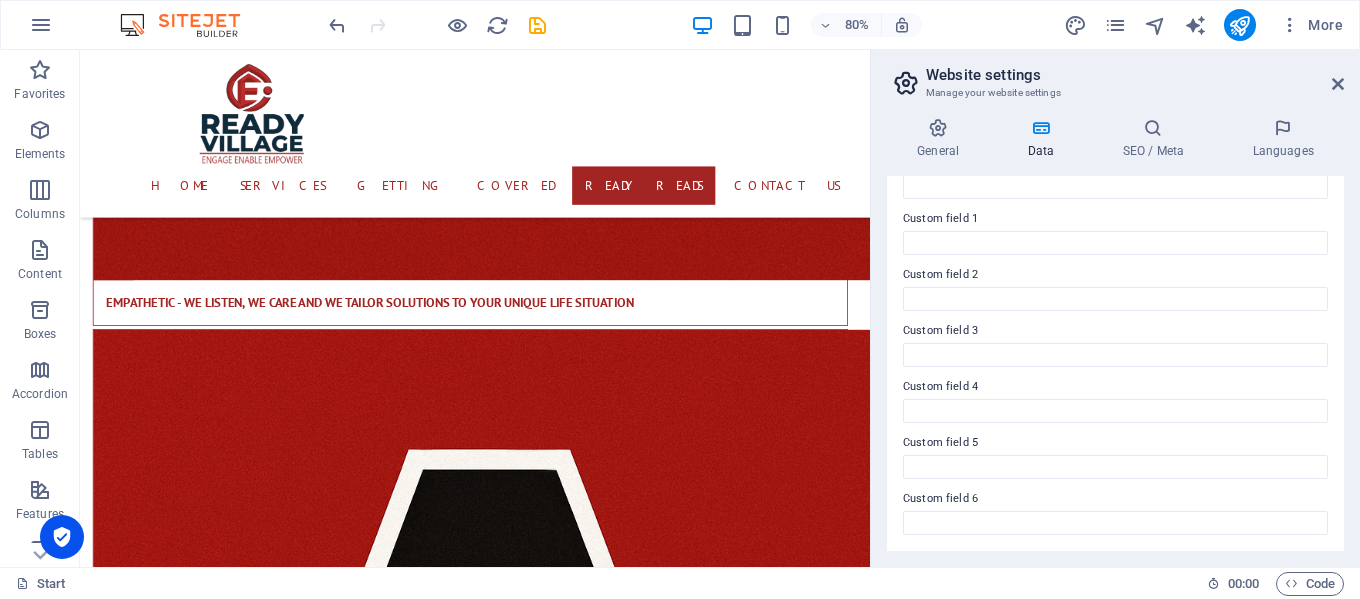 click on "Website settings" at bounding box center [1135, 75] 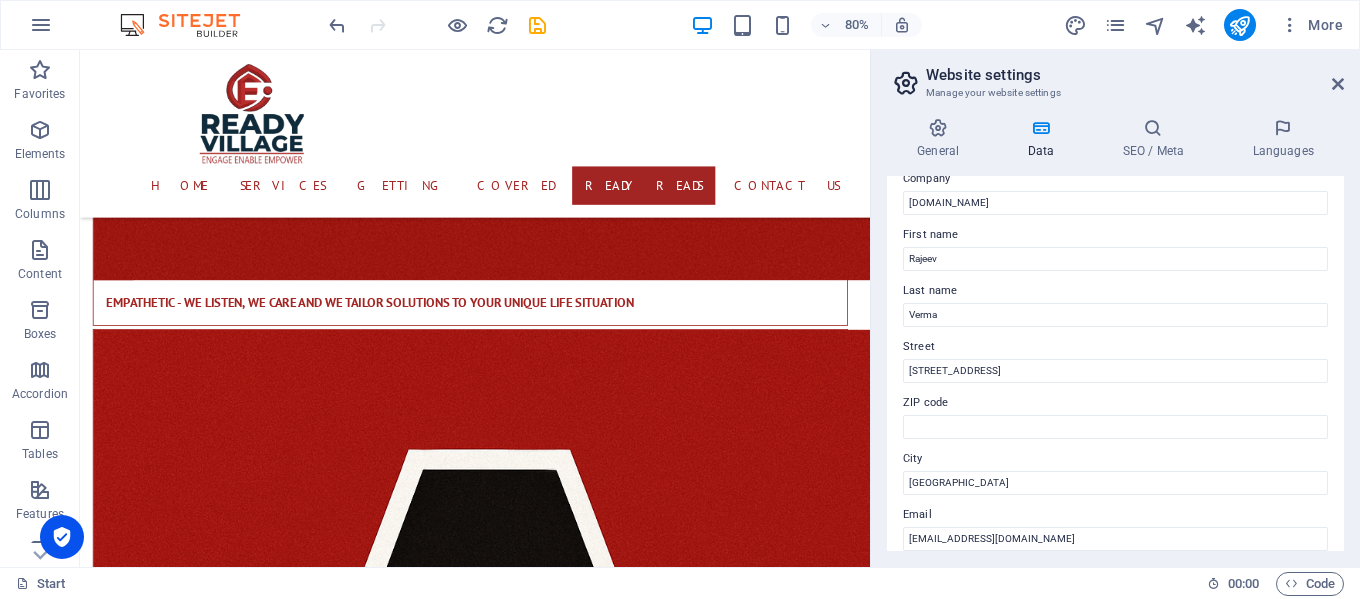 scroll, scrollTop: 0, scrollLeft: 0, axis: both 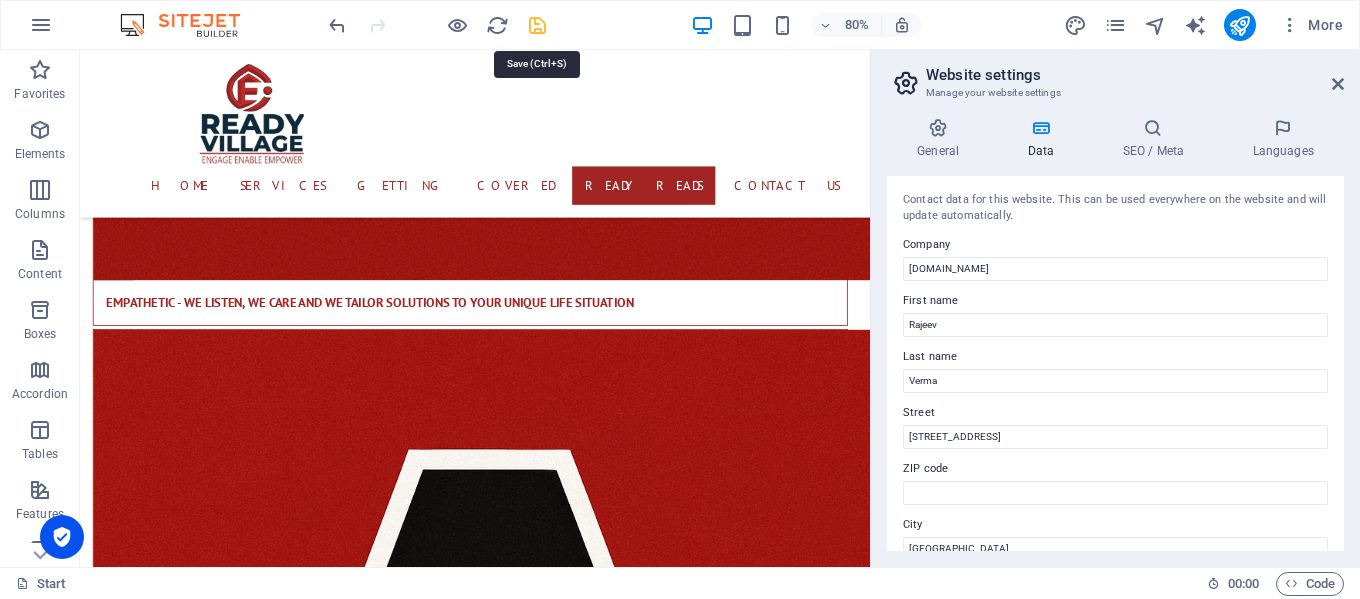 click at bounding box center (537, 25) 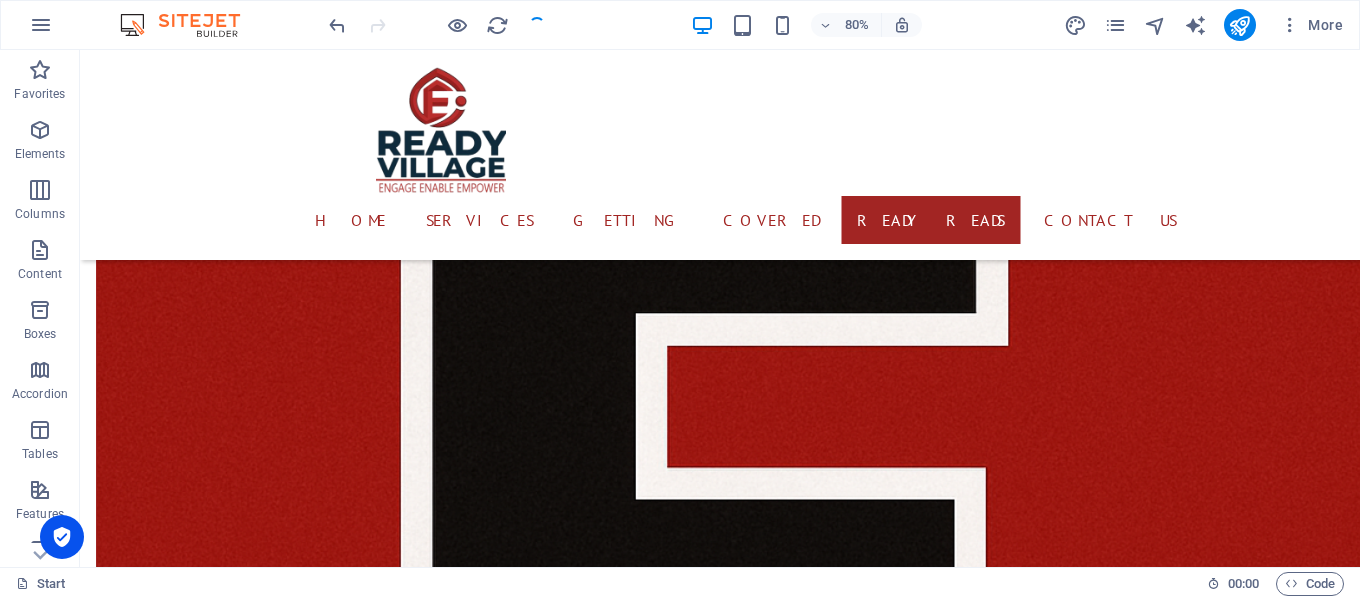 scroll, scrollTop: 4856, scrollLeft: 0, axis: vertical 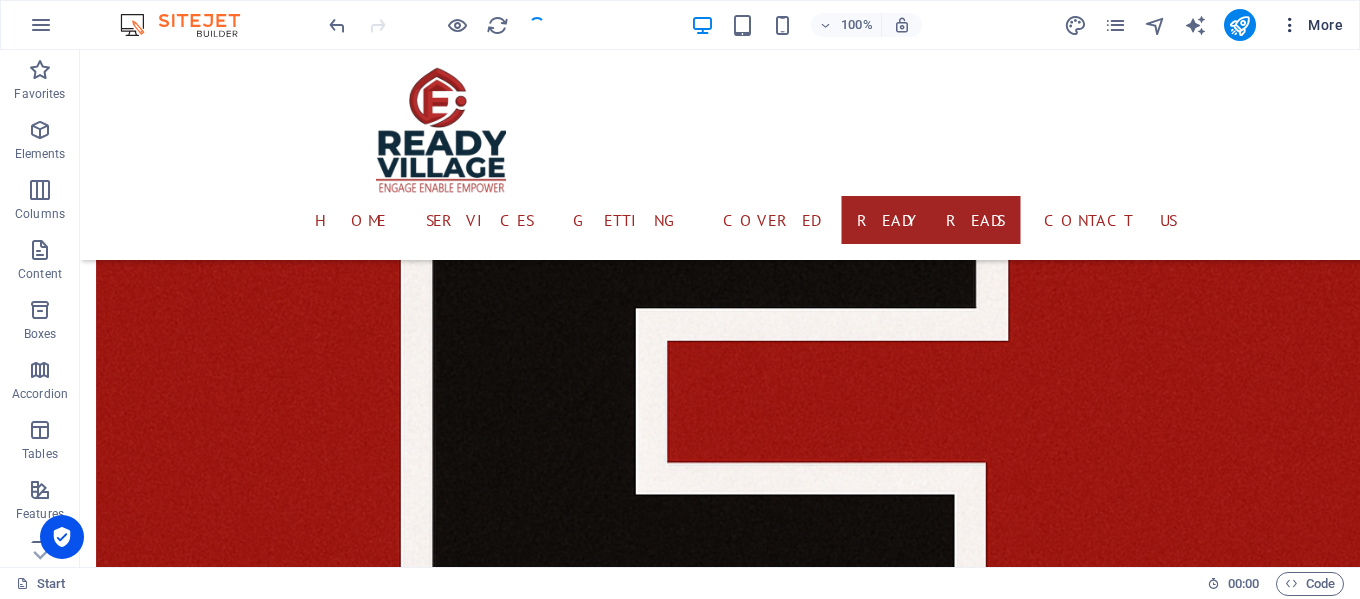 click on "More" at bounding box center (1311, 25) 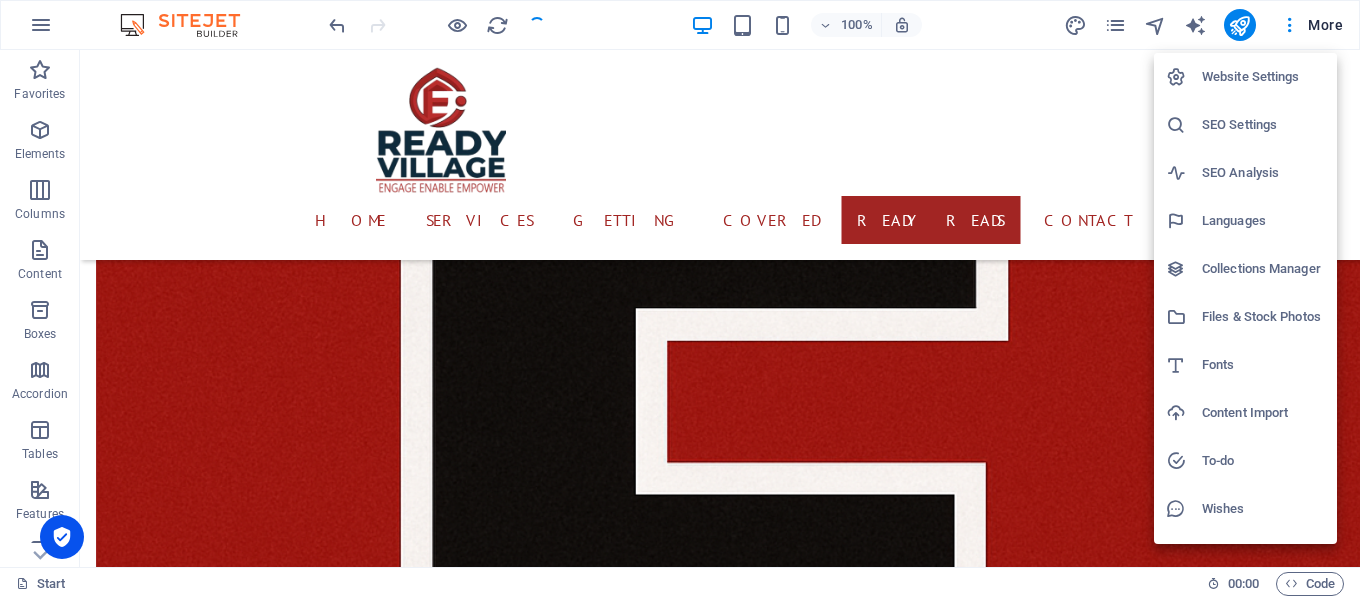 click on "Website Settings" at bounding box center [1263, 77] 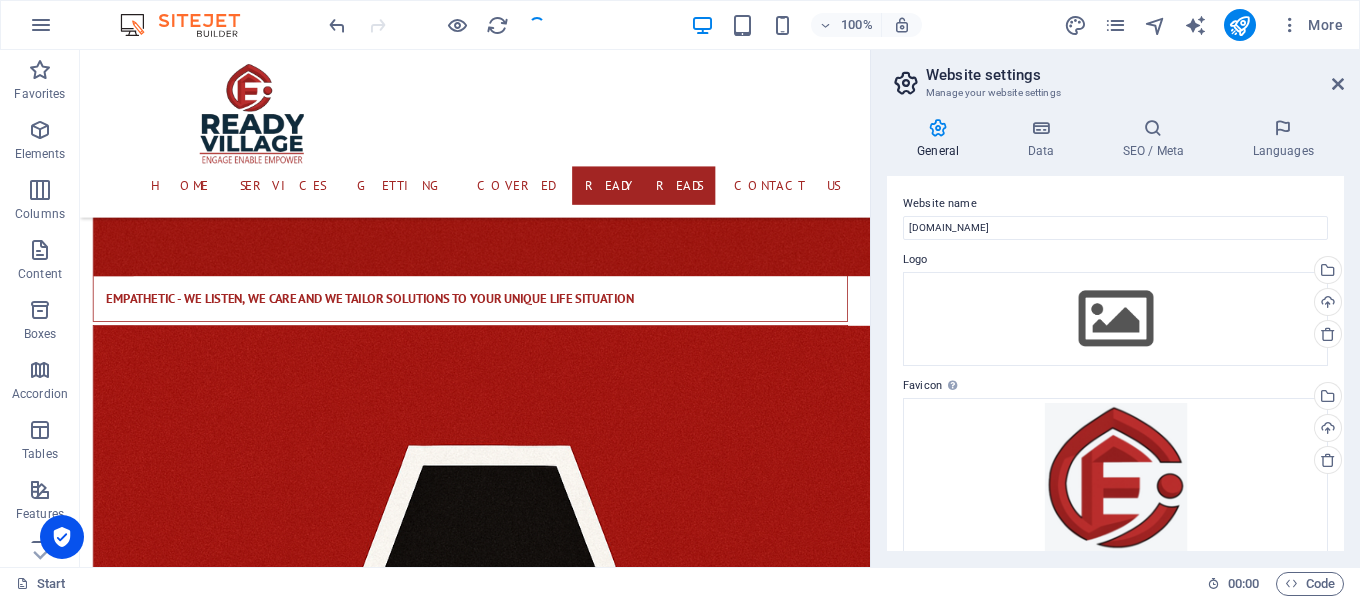 scroll, scrollTop: 4851, scrollLeft: 0, axis: vertical 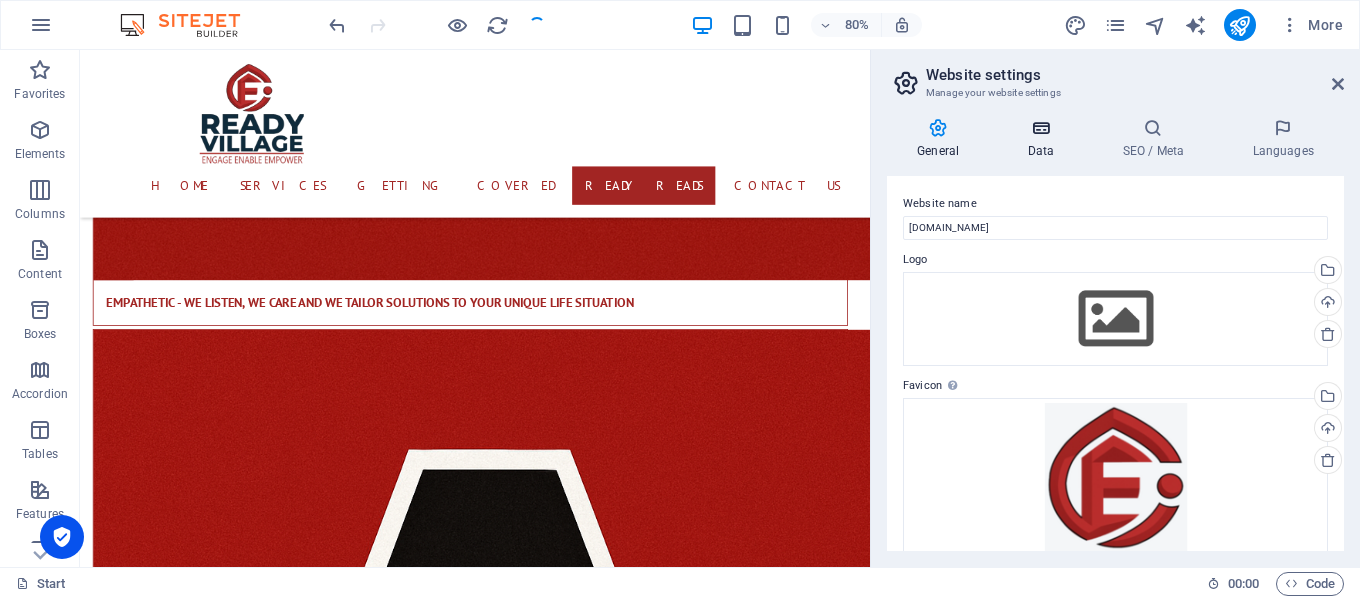 click at bounding box center [1040, 128] 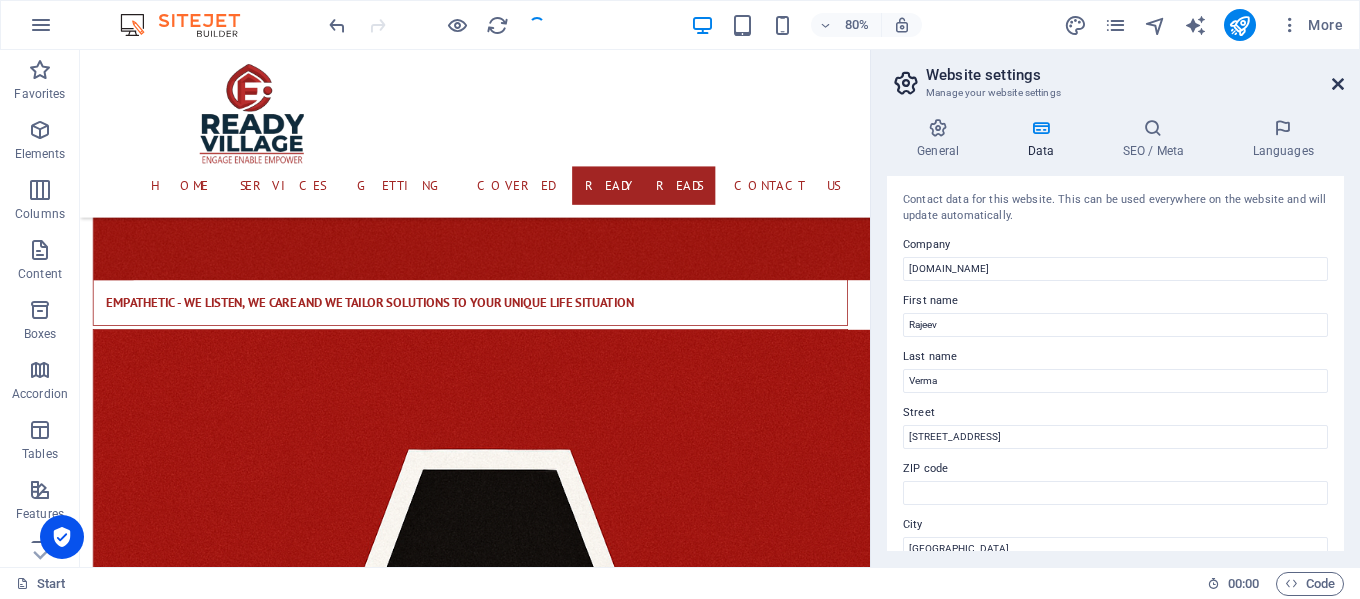 click at bounding box center [1338, 84] 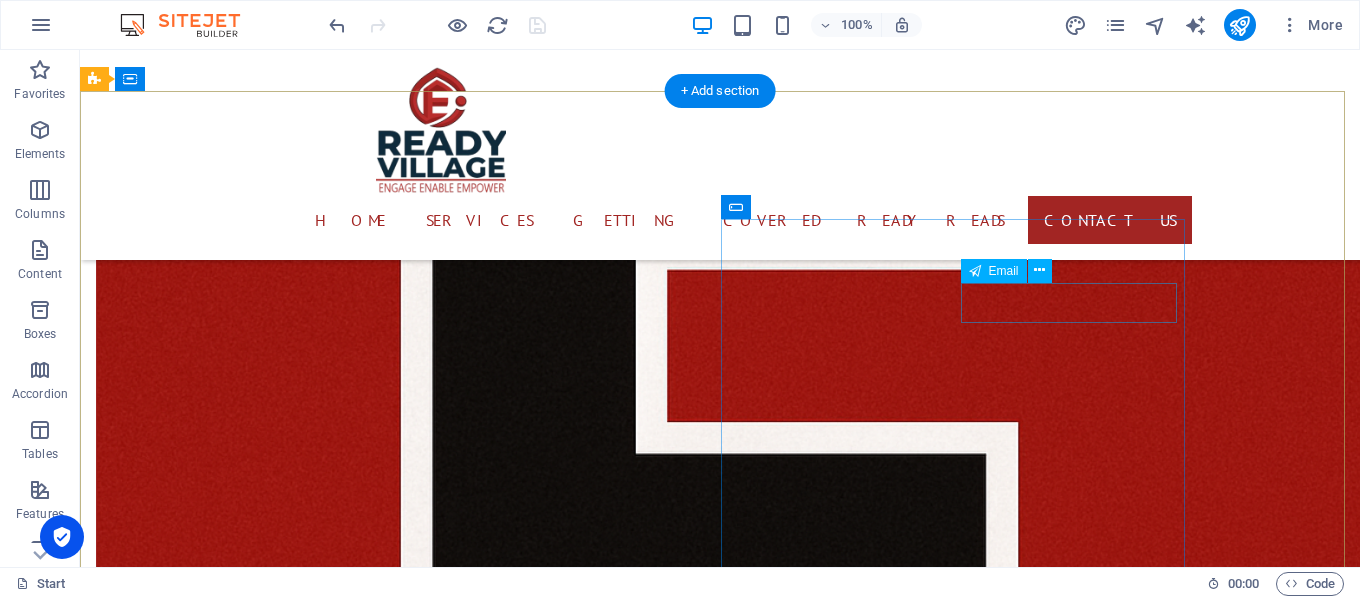 scroll, scrollTop: 5156, scrollLeft: 0, axis: vertical 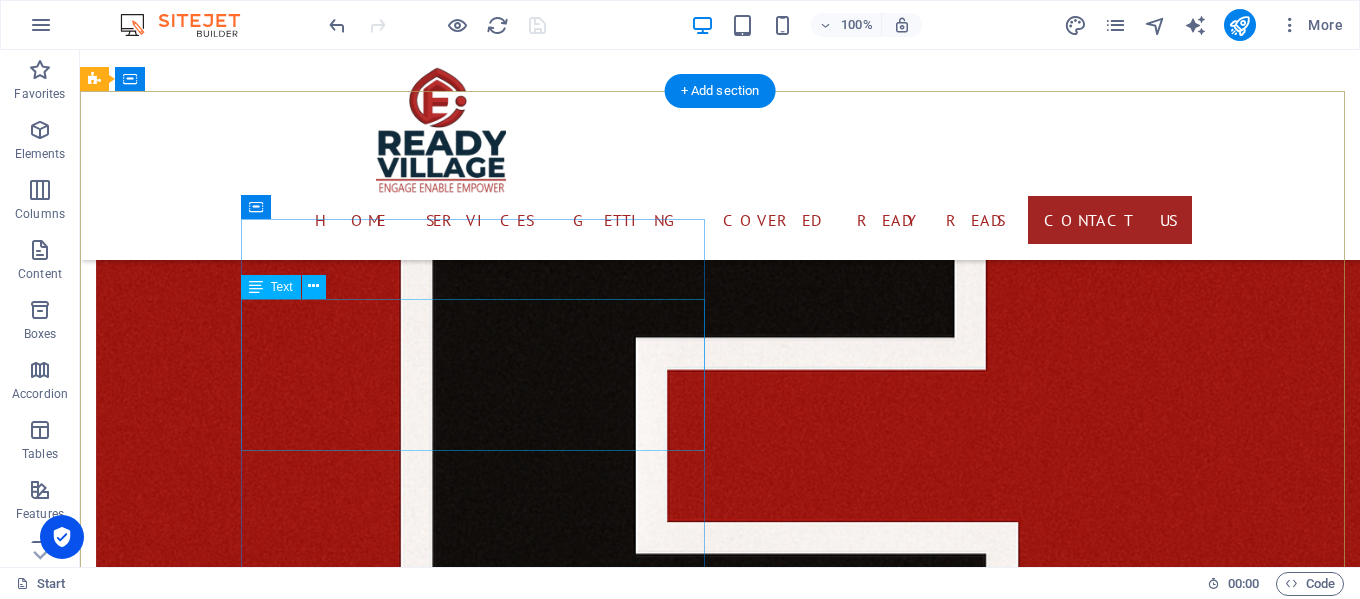 click on "readyvillage.co.nz 14 Toscana, Drive, Karaka ,  Auckland   12345 +64274426829 info@readyvillage.co.nz Public Disclosure  |  Privacy Policy" at bounding box center [568, 14291] 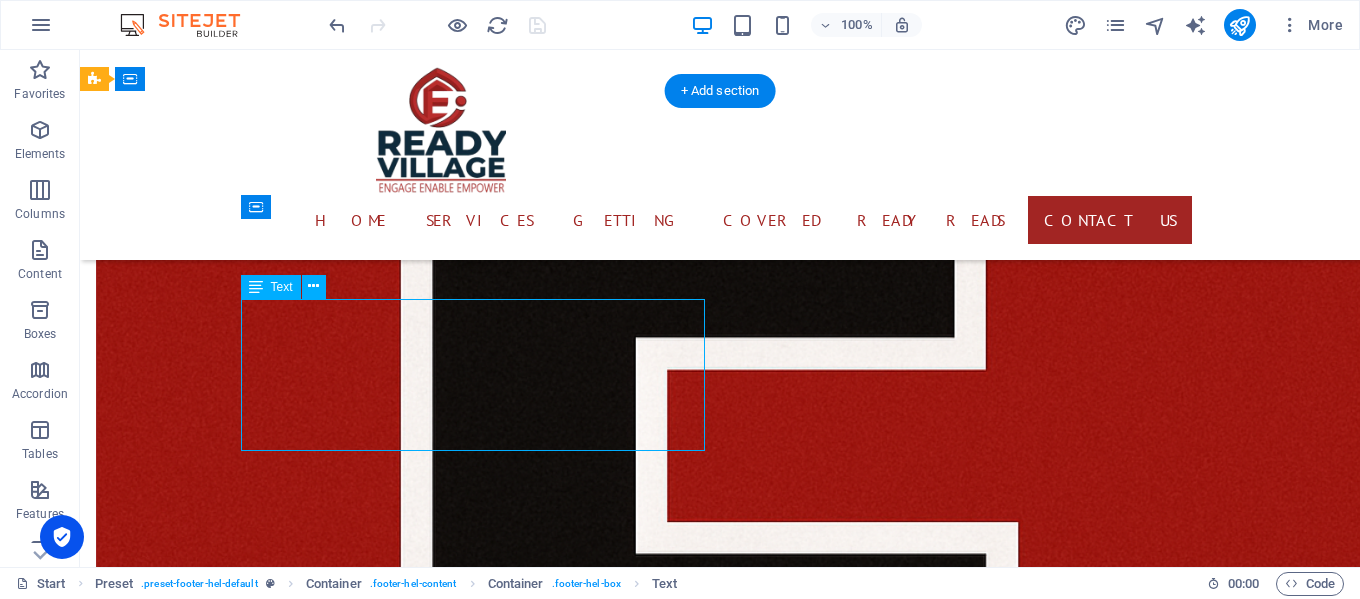 click on "readyvillage.co.nz 14 Toscana, Drive, Karaka ,  Auckland   12345 +64274426829 info@readyvillage.co.nz Public Disclosure  |  Privacy Policy" at bounding box center [568, 14291] 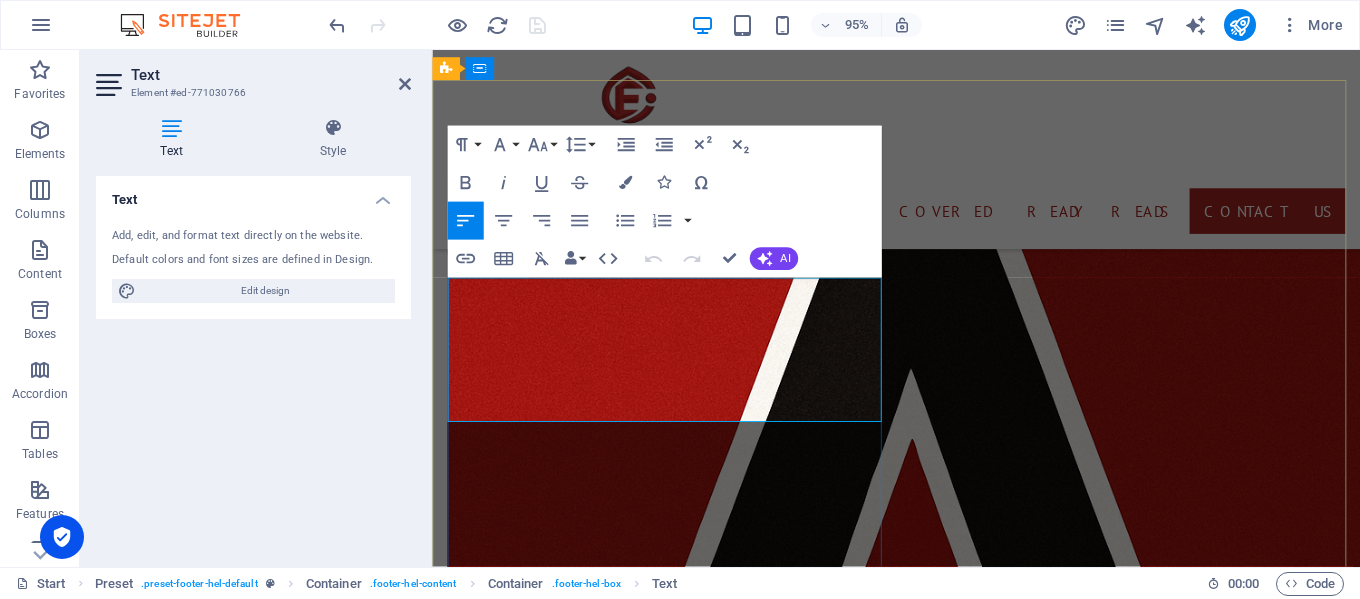 click on "12345" at bounding box center [991, 12435] 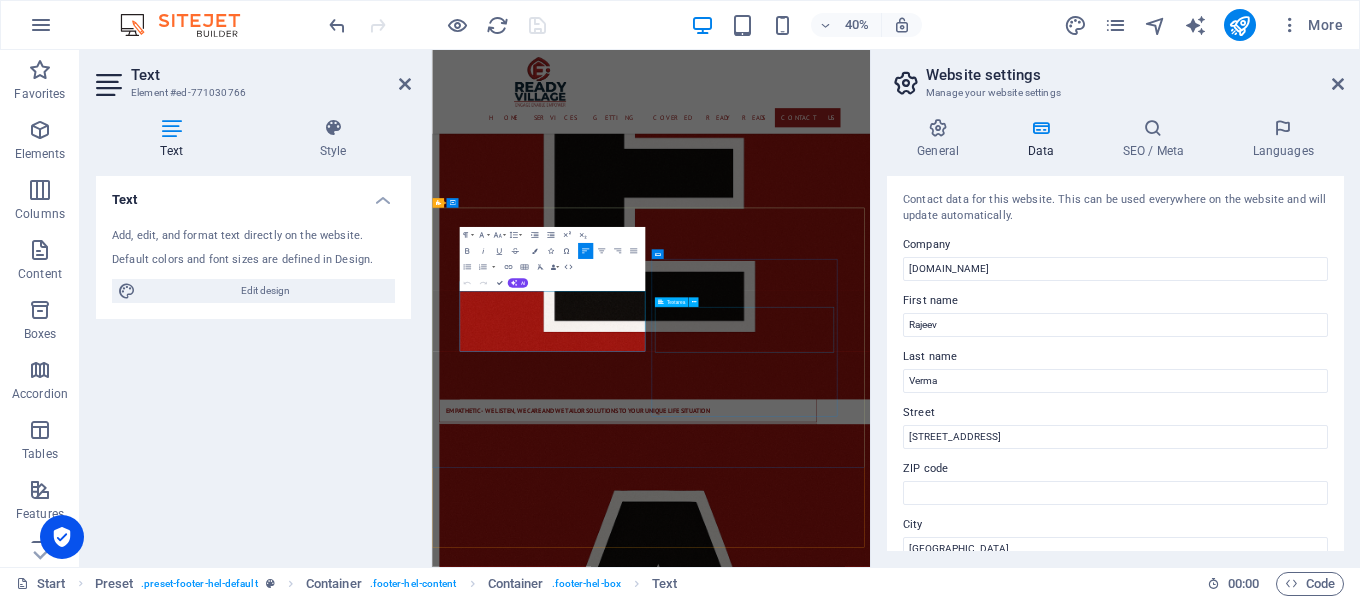 scroll, scrollTop: 5170, scrollLeft: 0, axis: vertical 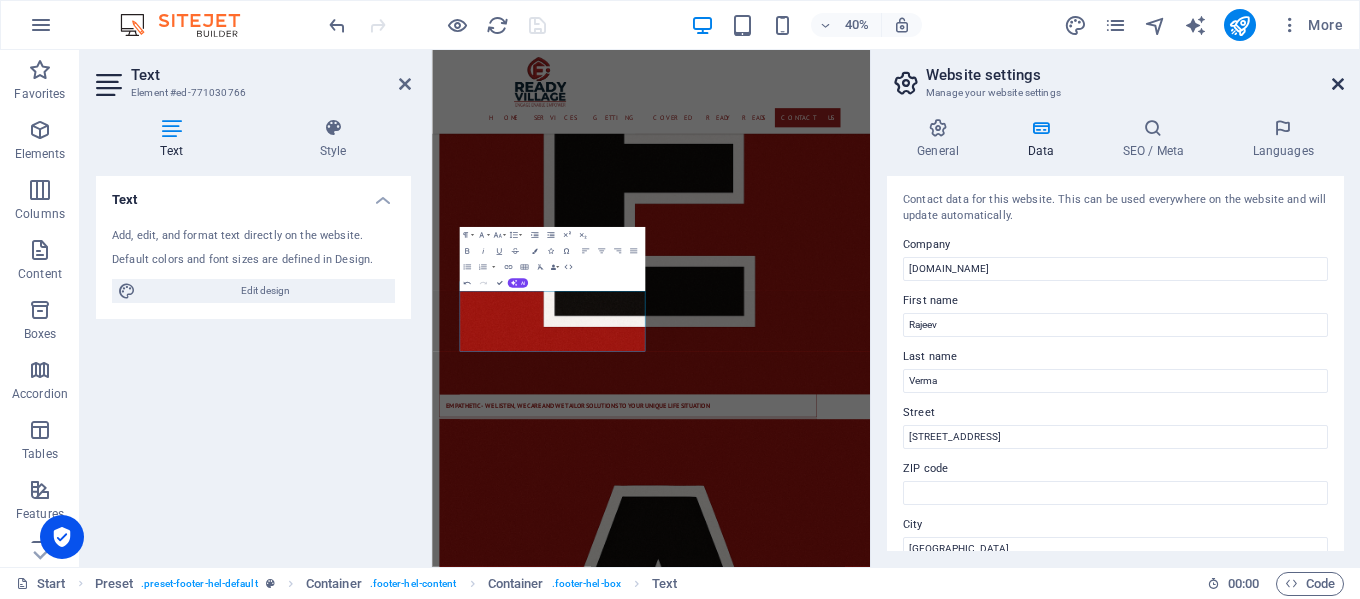 click at bounding box center [1338, 84] 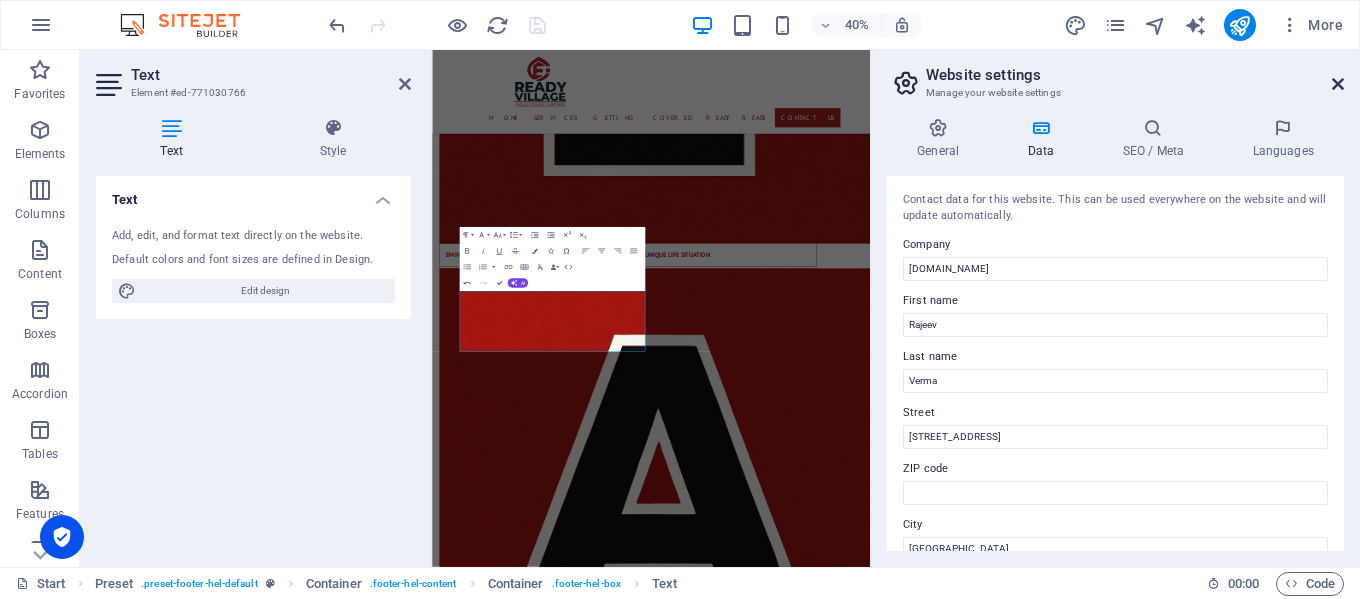 scroll, scrollTop: 5200, scrollLeft: 0, axis: vertical 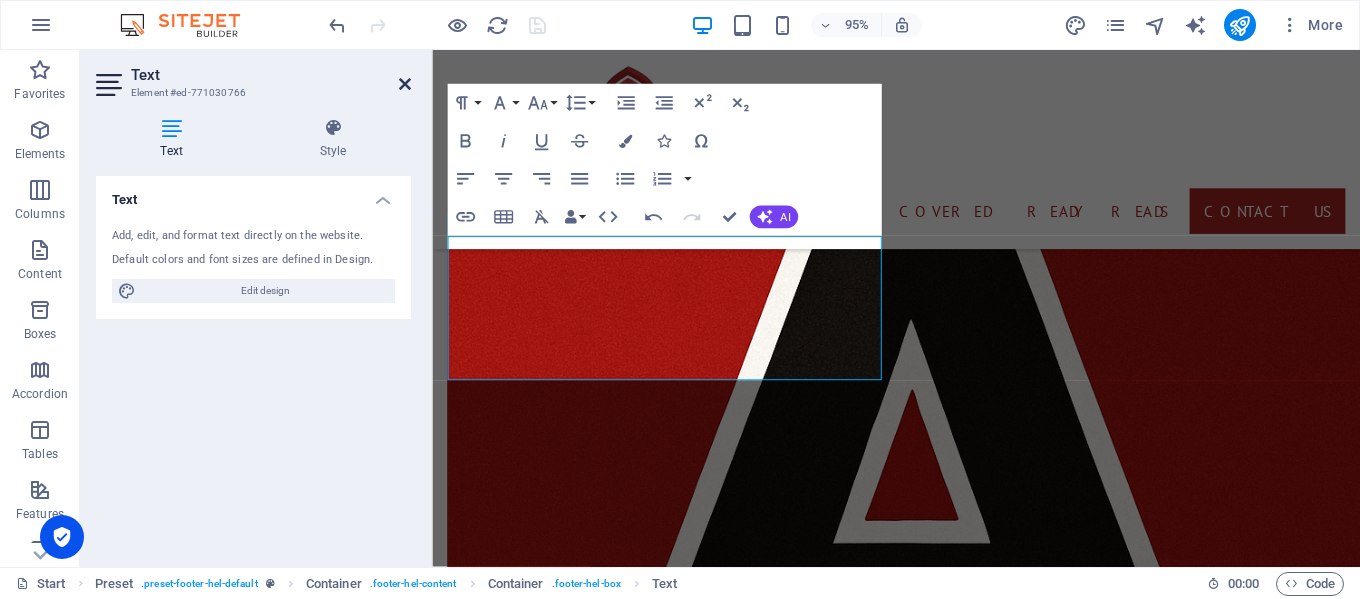 click at bounding box center (405, 84) 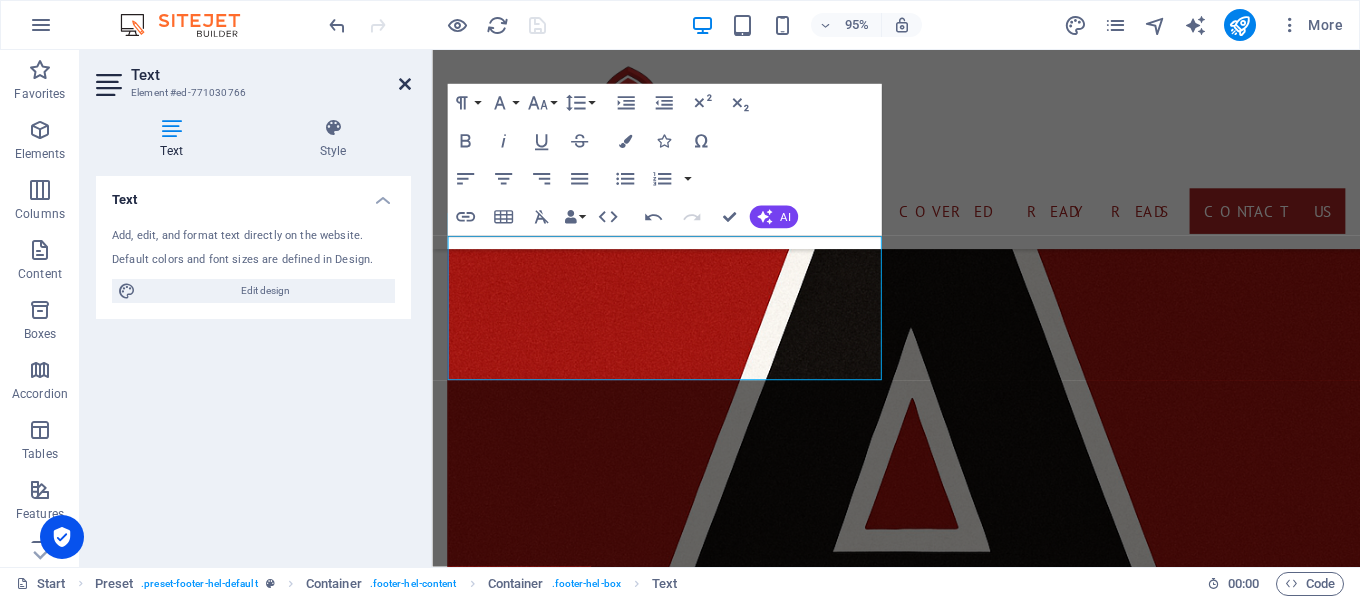 scroll, scrollTop: 5209, scrollLeft: 0, axis: vertical 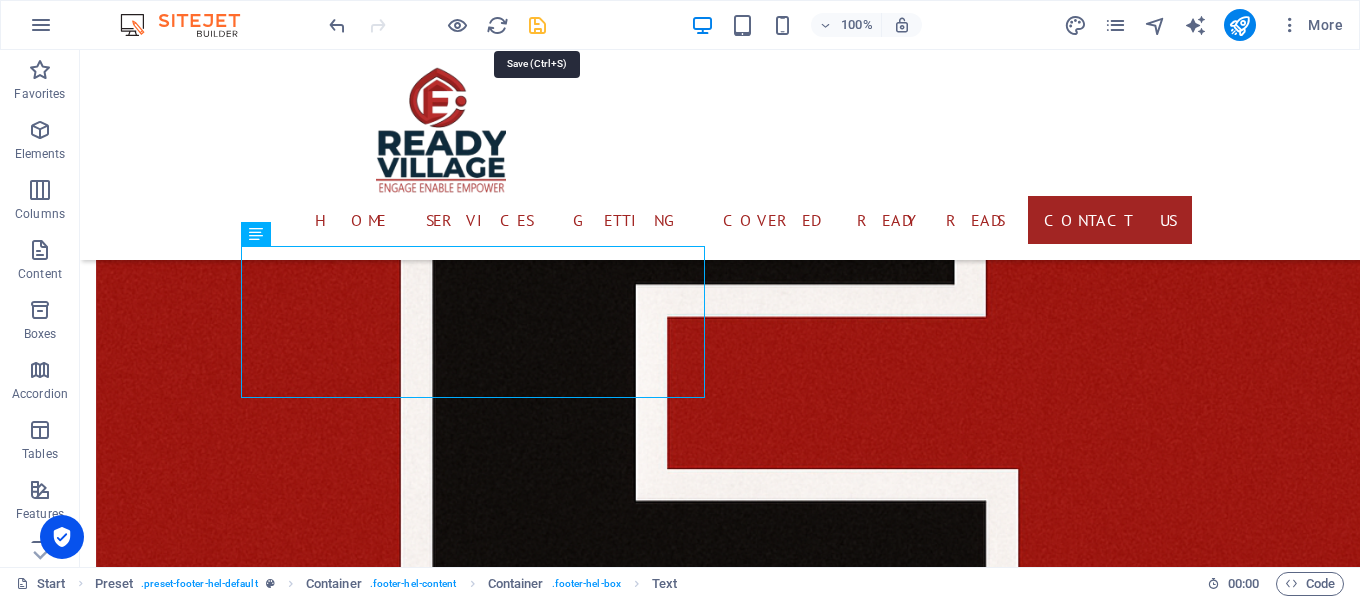 click at bounding box center (537, 25) 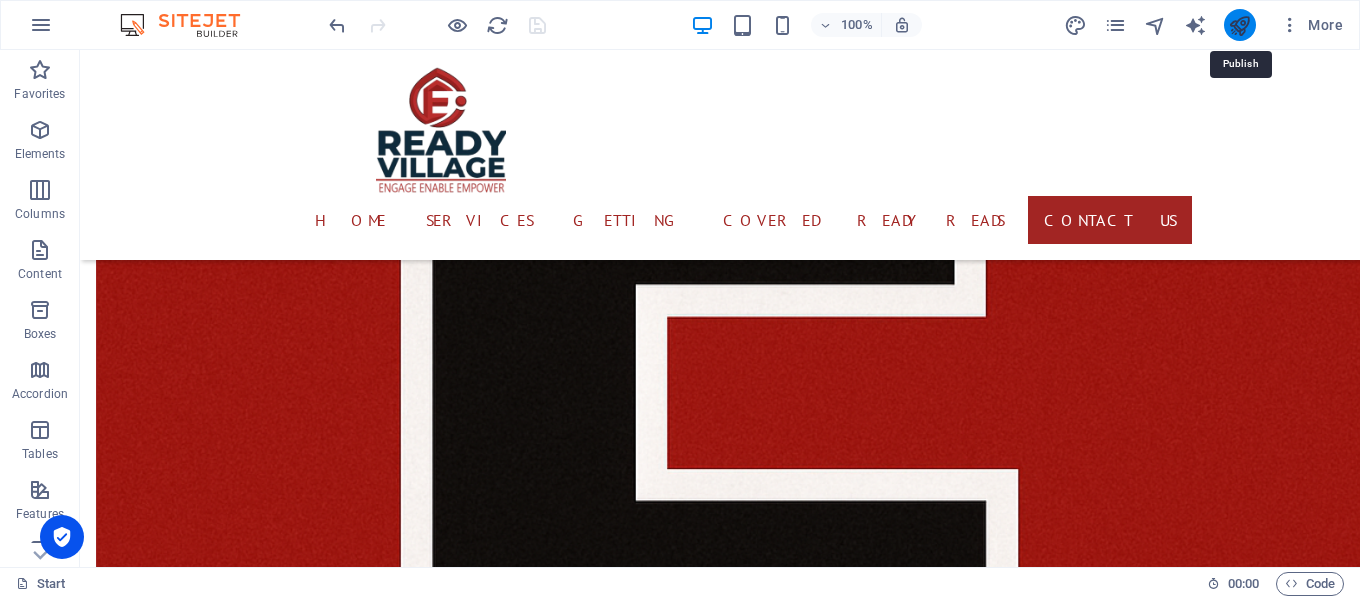 click at bounding box center [1239, 25] 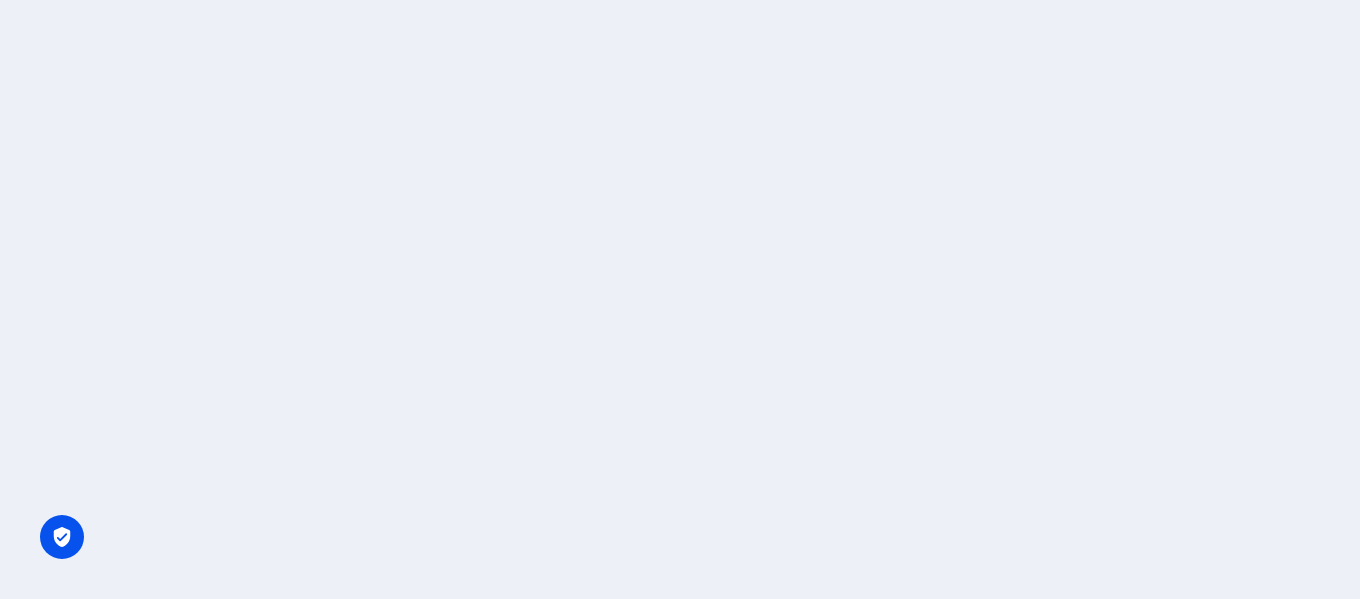 scroll, scrollTop: 0, scrollLeft: 0, axis: both 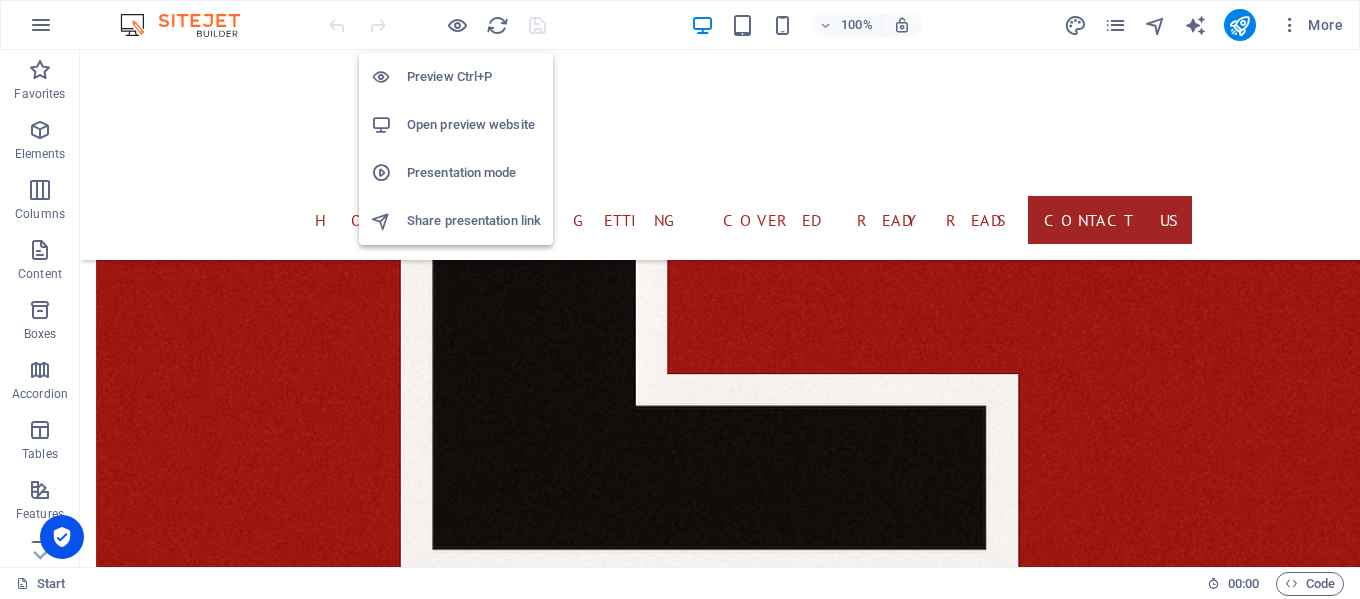click on "Open preview website" at bounding box center (474, 125) 